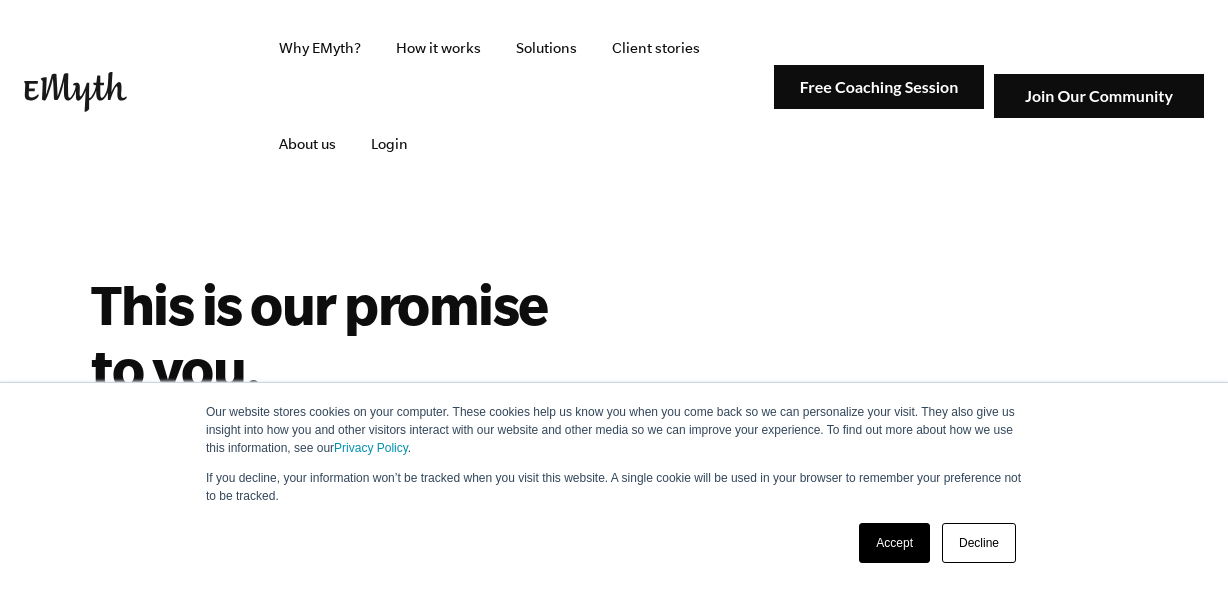 scroll, scrollTop: 0, scrollLeft: 0, axis: both 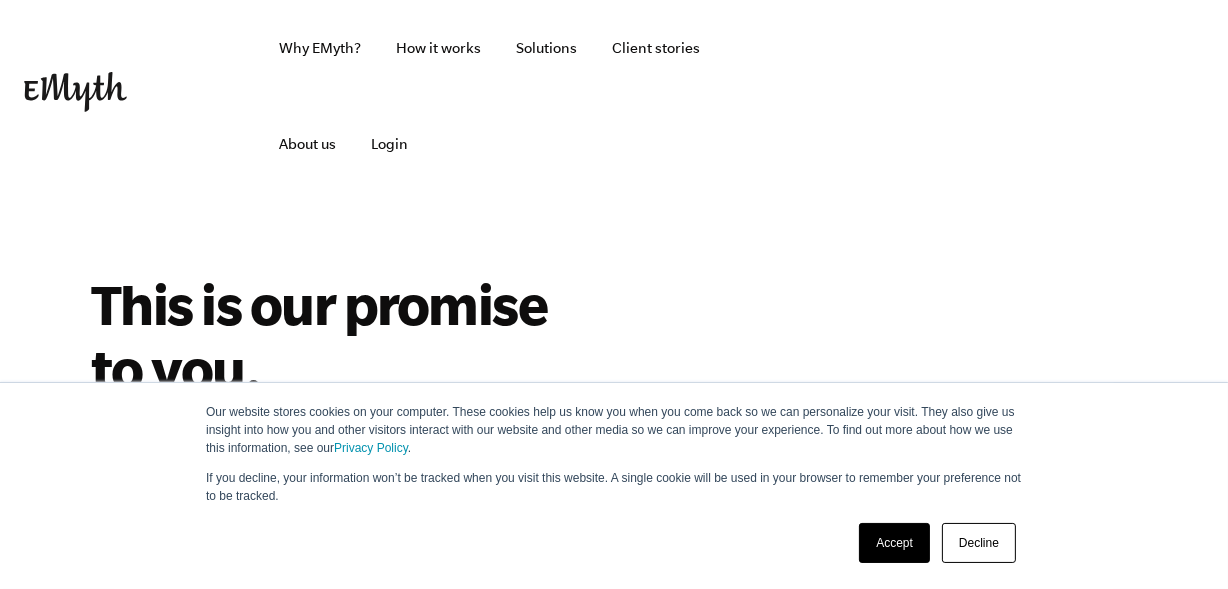 click on "Accept" at bounding box center [894, 543] 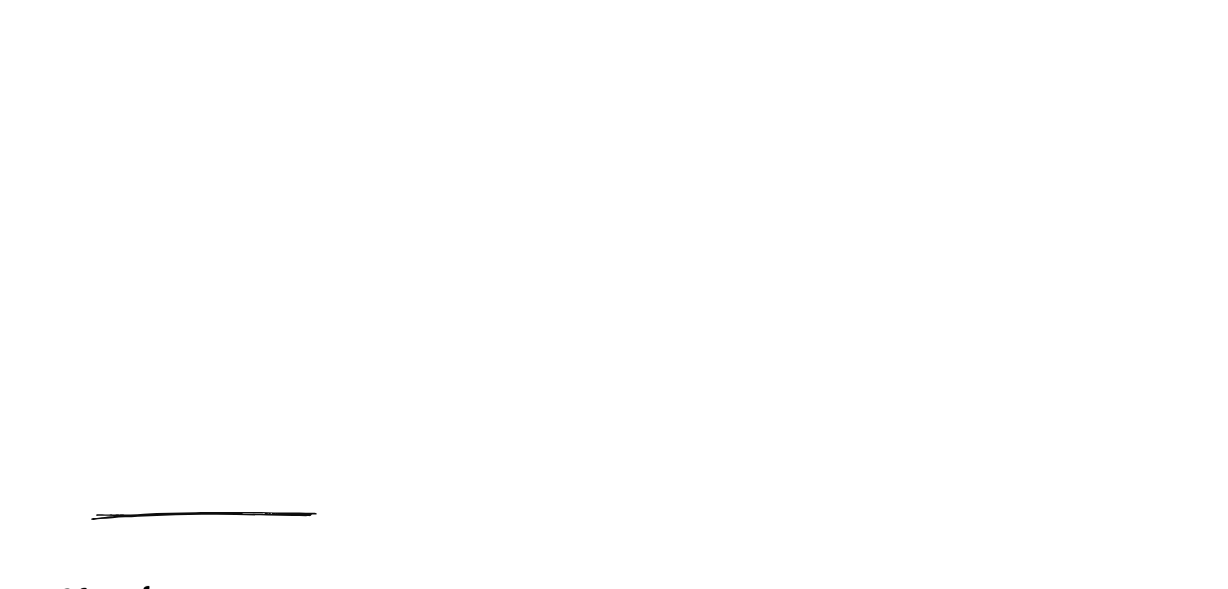scroll, scrollTop: 633, scrollLeft: 0, axis: vertical 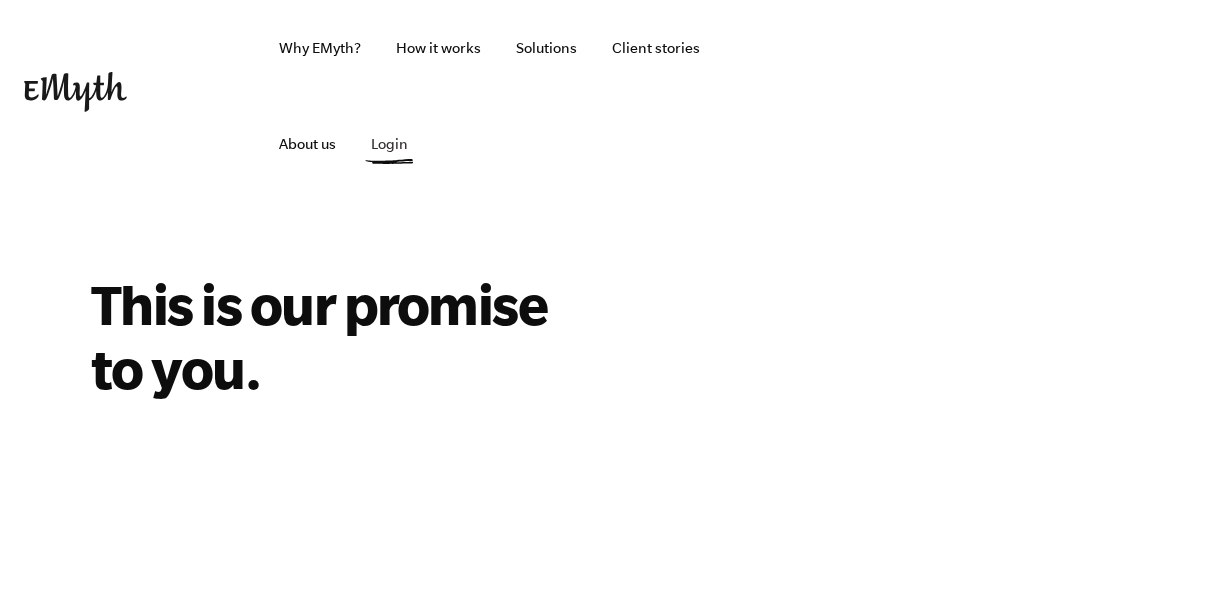 click on "Login" at bounding box center (389, 144) 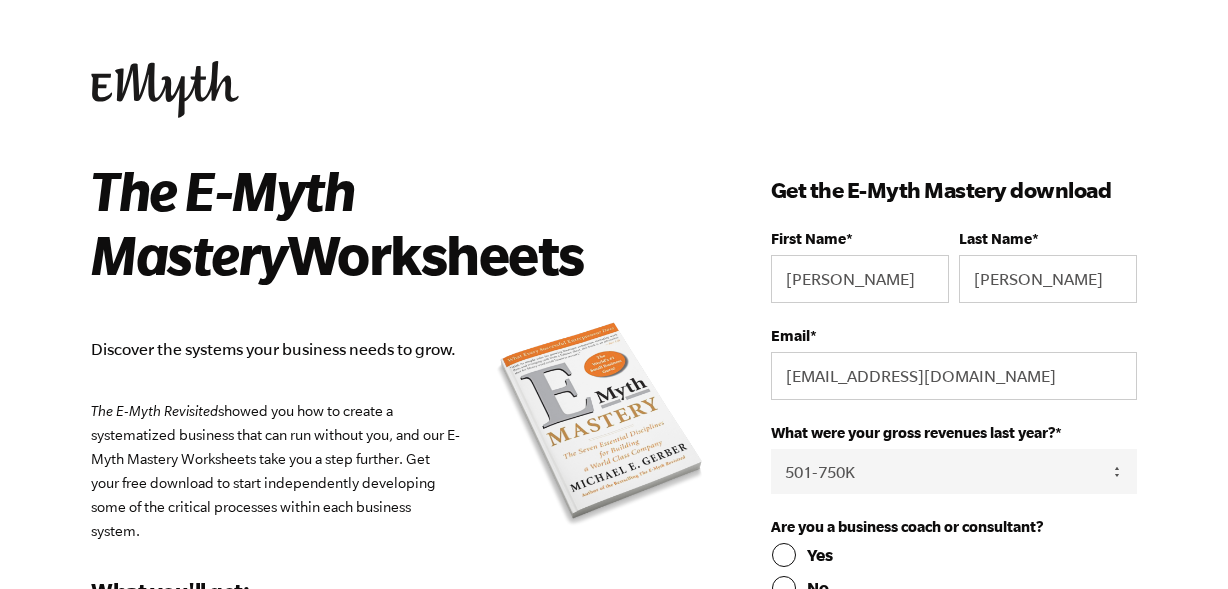 select on "501-750K" 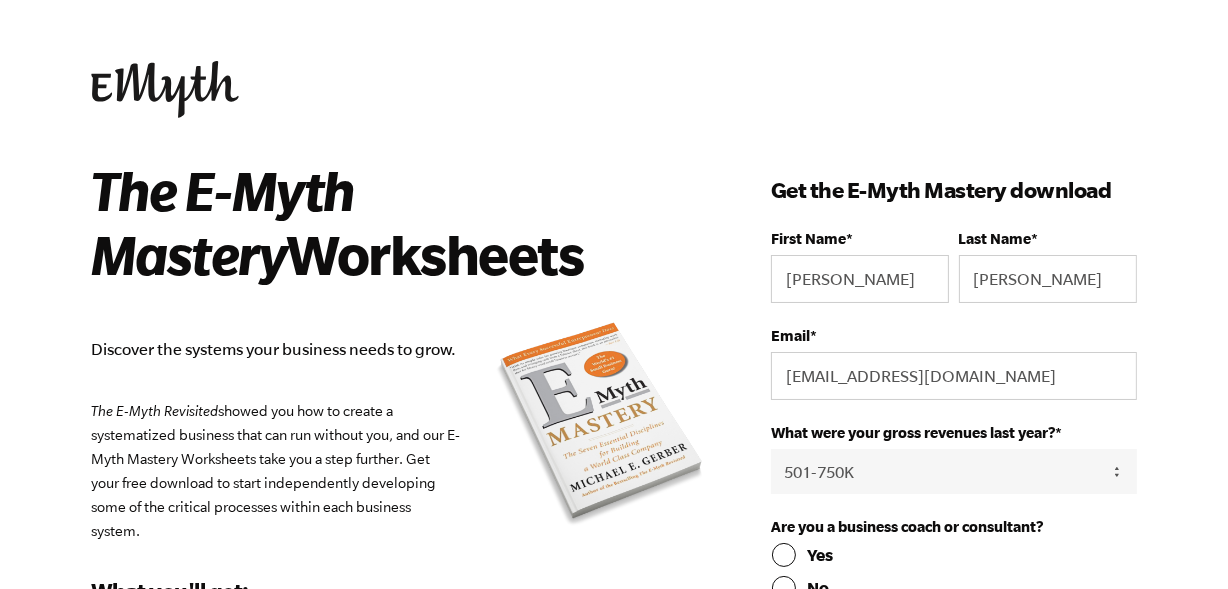 scroll, scrollTop: 0, scrollLeft: 0, axis: both 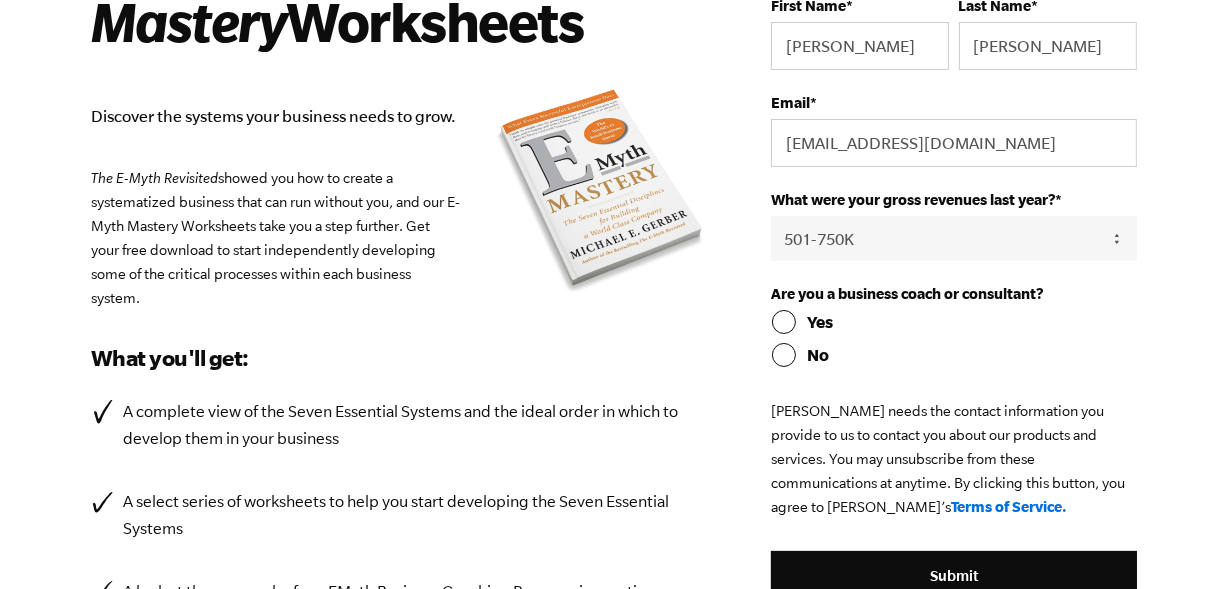 click on "No" at bounding box center (954, 355) 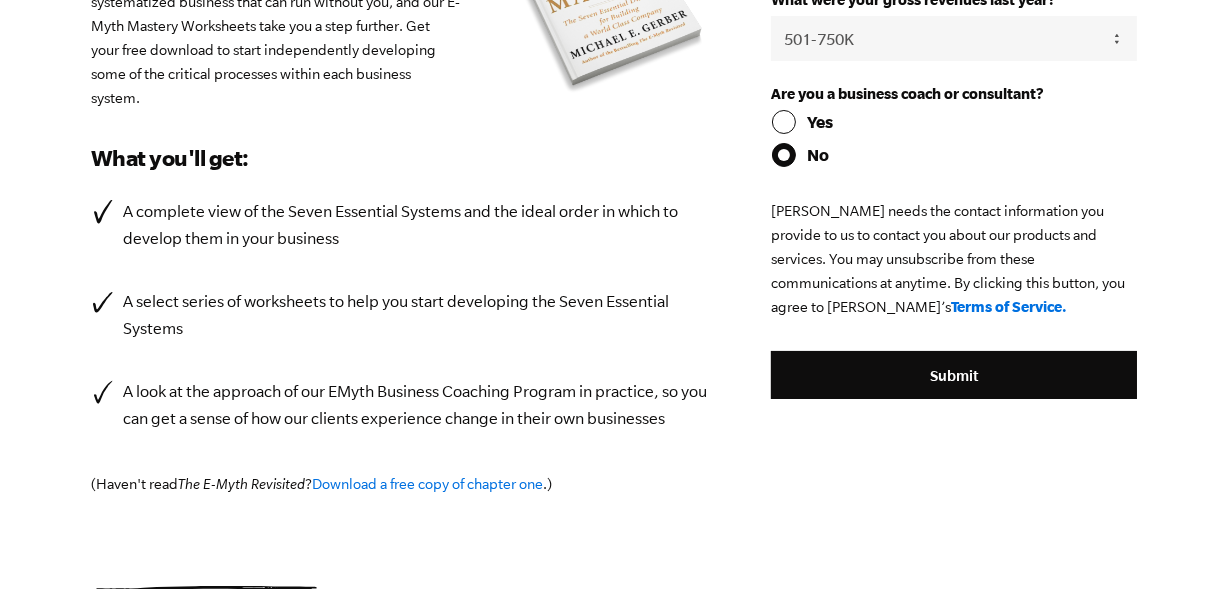 scroll, scrollTop: 466, scrollLeft: 0, axis: vertical 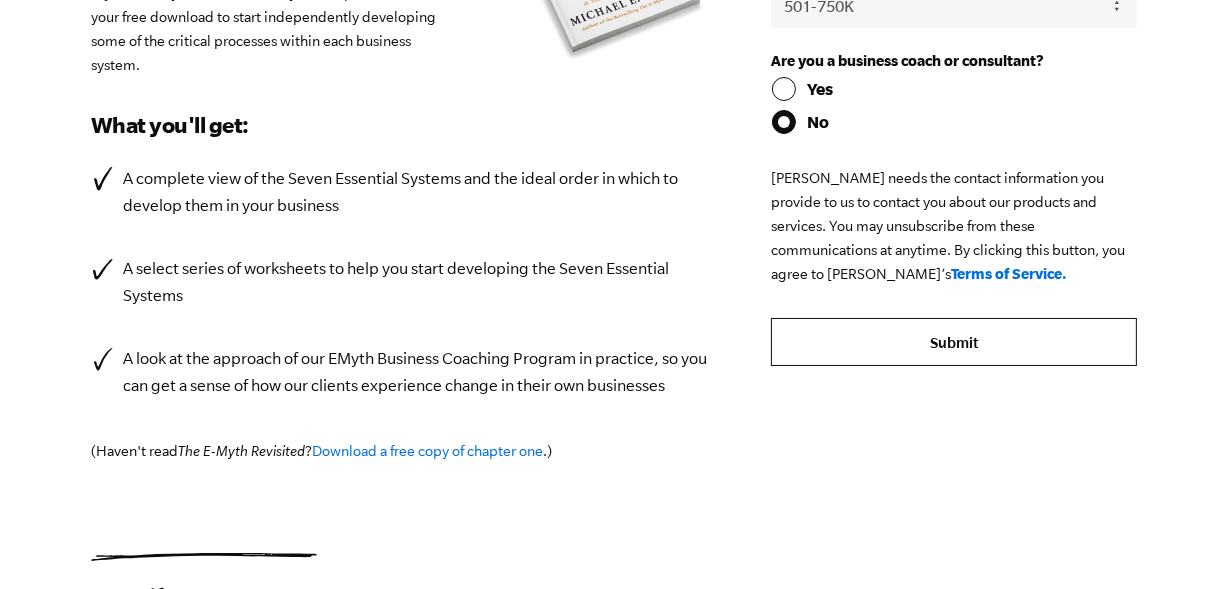 click on "Submit" at bounding box center (954, 342) 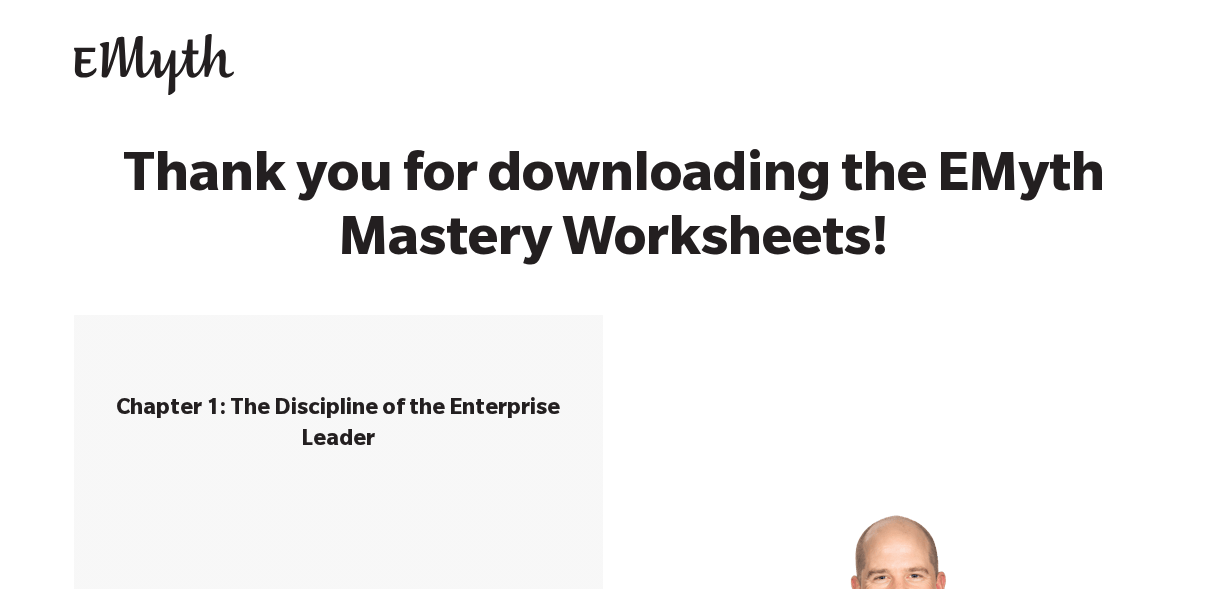 scroll, scrollTop: 0, scrollLeft: 0, axis: both 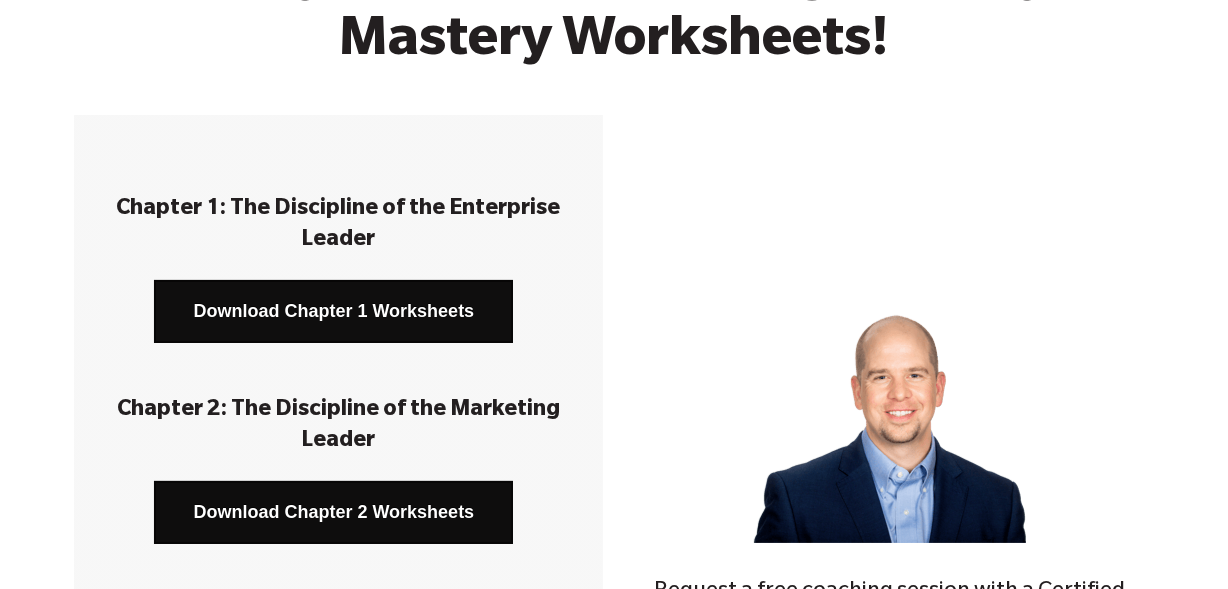 click on "Download Chapter 1 Worksheets" at bounding box center (333, 311) 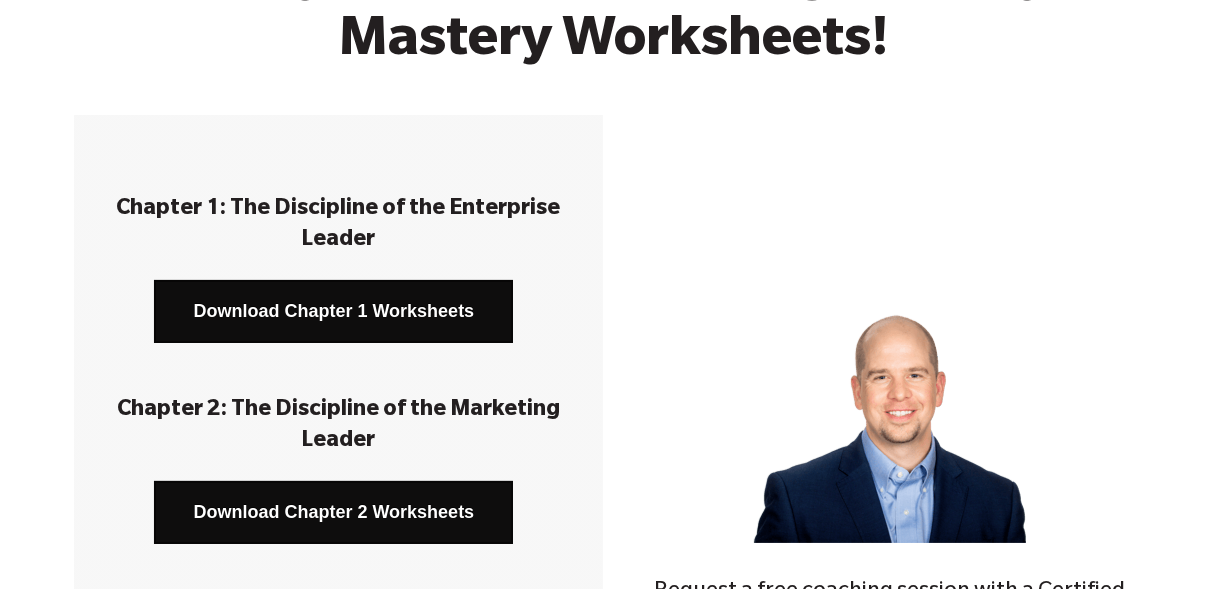 scroll, scrollTop: 266, scrollLeft: 0, axis: vertical 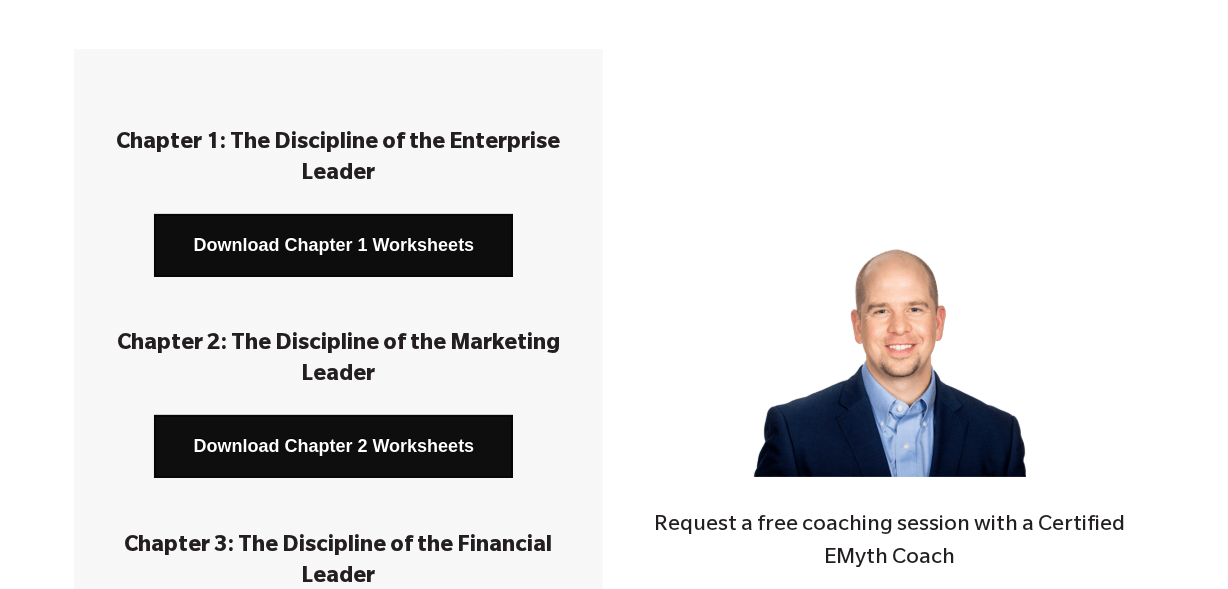click on "Download Chapter 2 Worksheets" at bounding box center [333, 446] 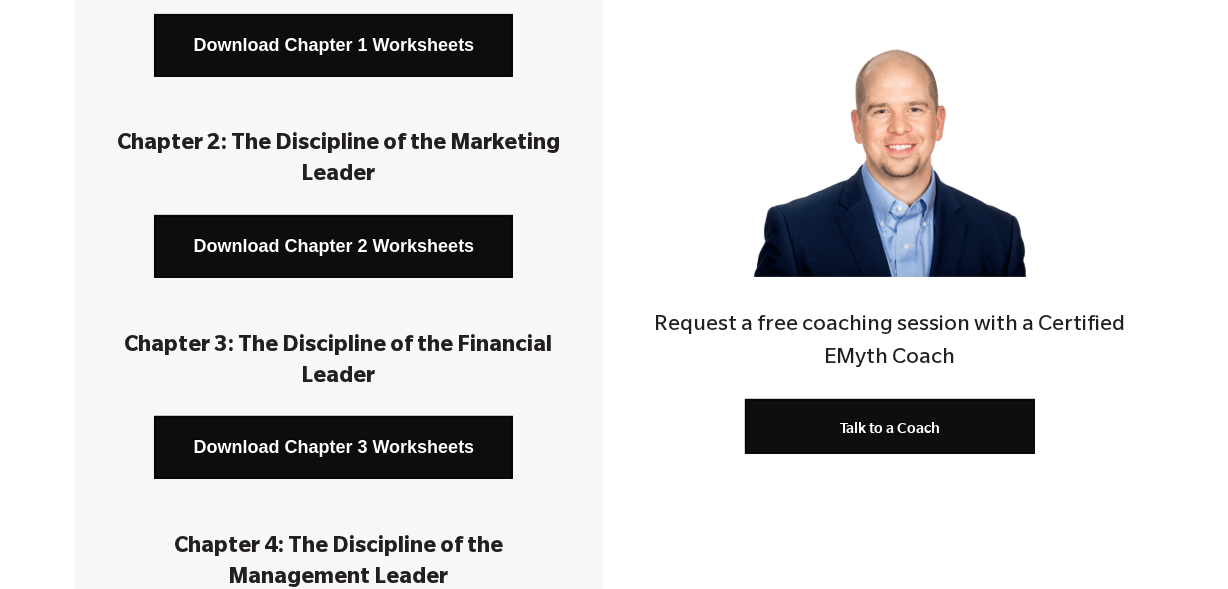 scroll, scrollTop: 566, scrollLeft: 0, axis: vertical 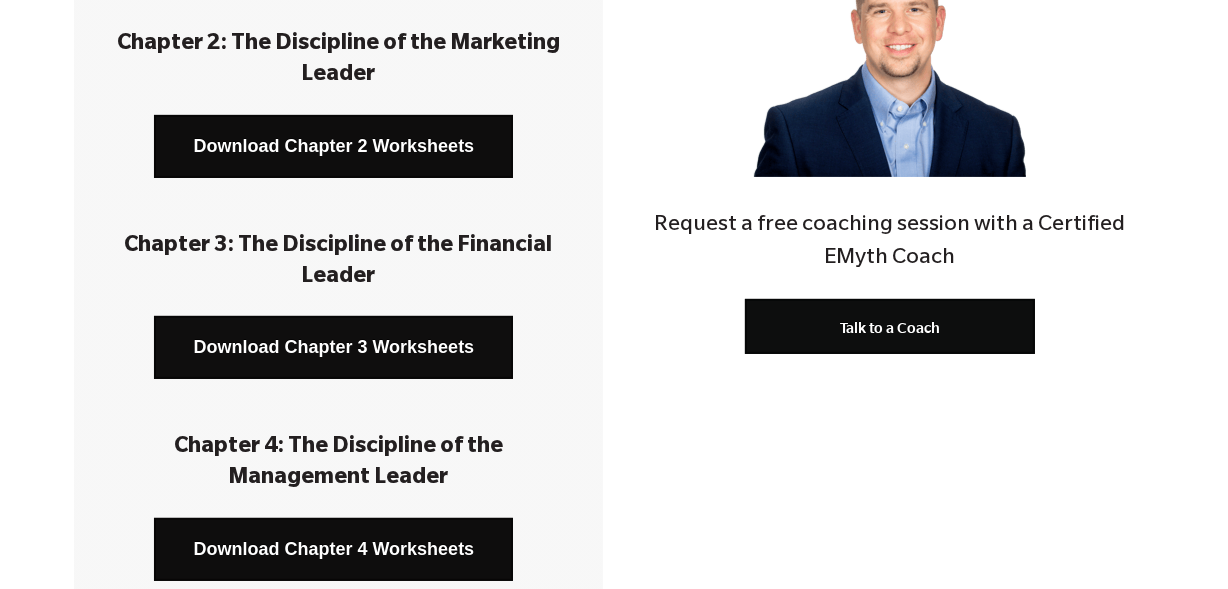 click on "Download Chapter 3 Worksheets" at bounding box center [333, 347] 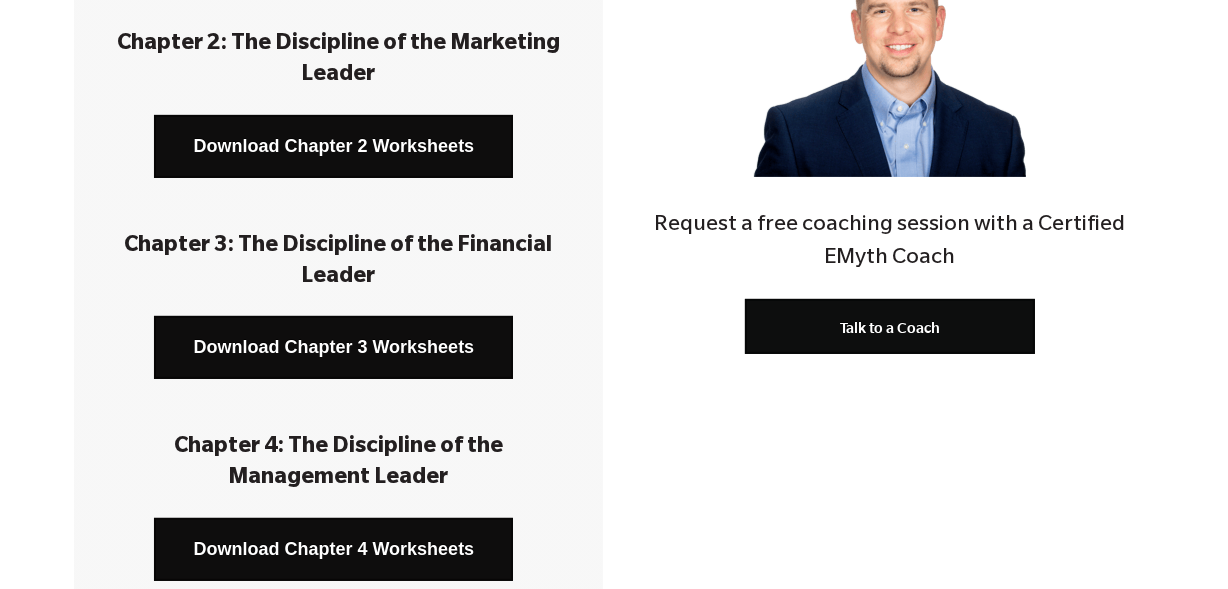 scroll, scrollTop: 766, scrollLeft: 0, axis: vertical 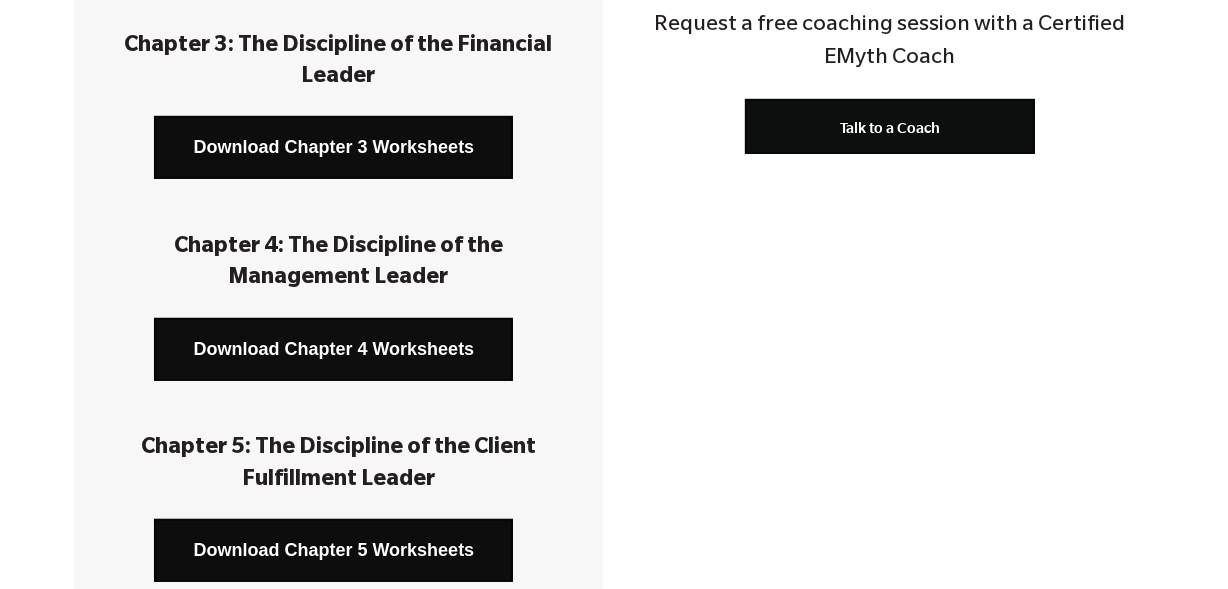 click on "Download Chapter 4 Worksheets" at bounding box center [333, 349] 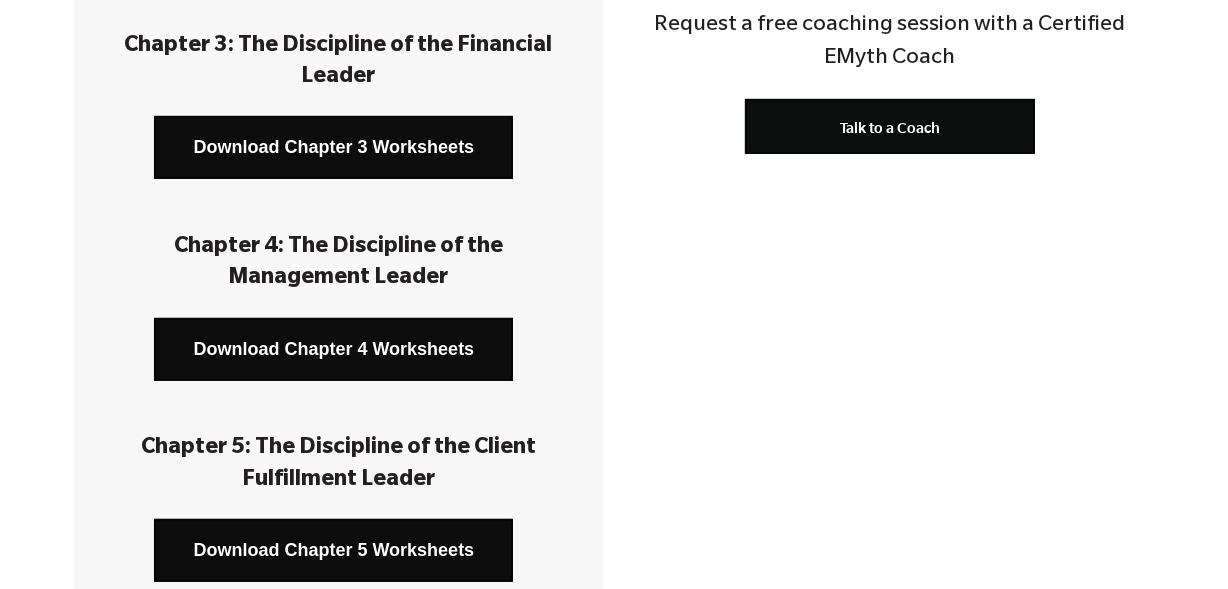 scroll, scrollTop: 933, scrollLeft: 0, axis: vertical 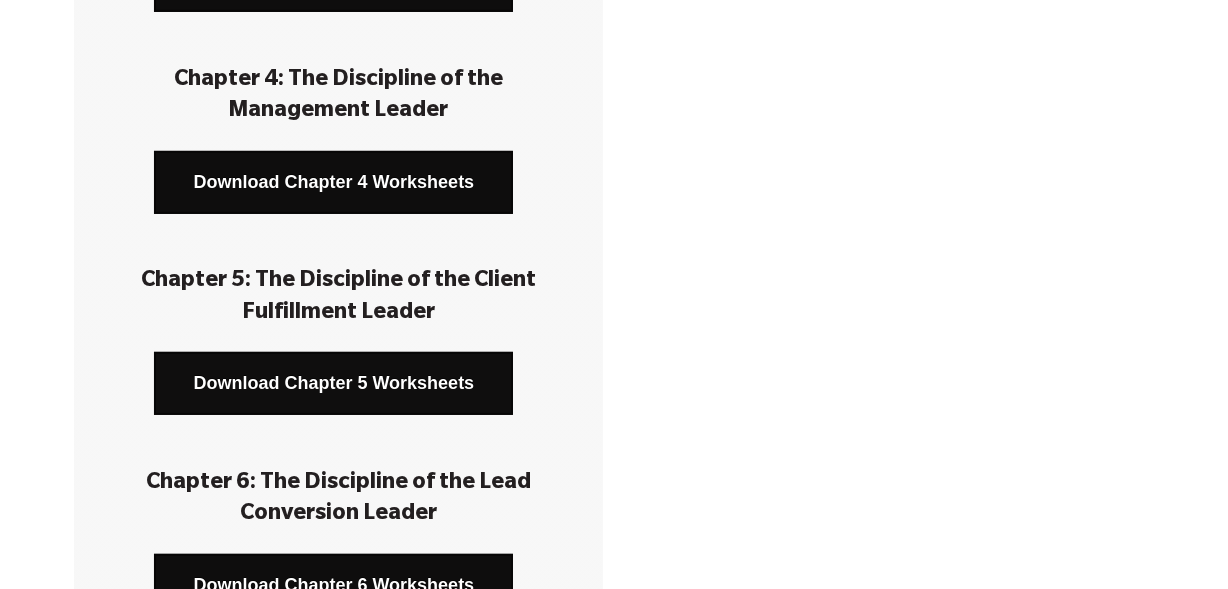 click on "Download Chapter 5 Worksheets" at bounding box center [333, 383] 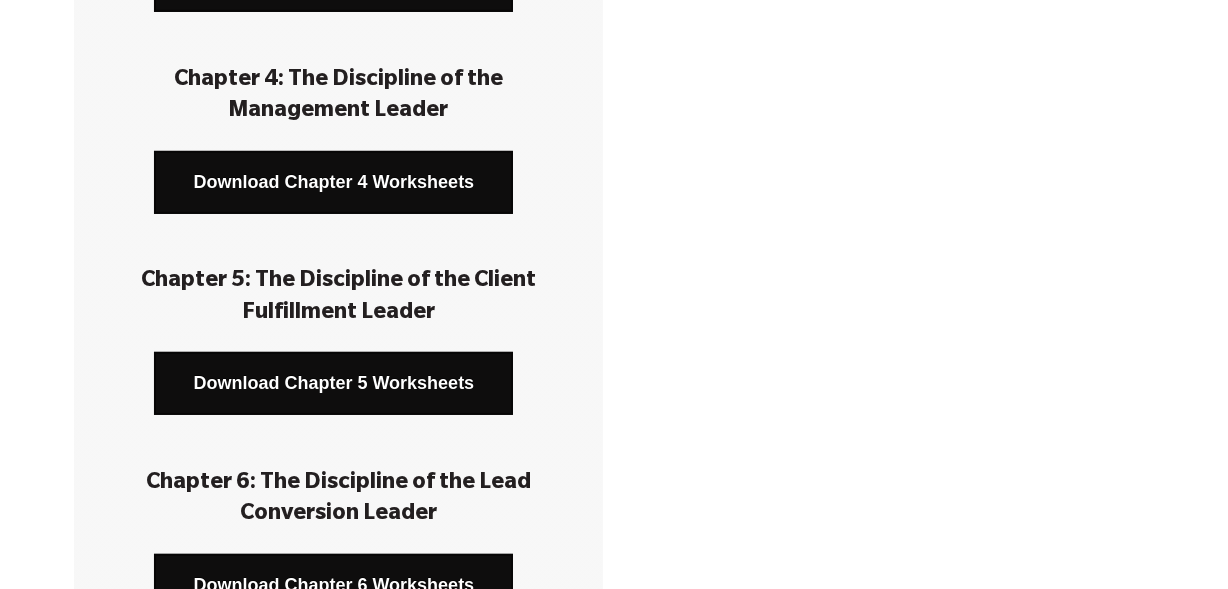 scroll, scrollTop: 1133, scrollLeft: 0, axis: vertical 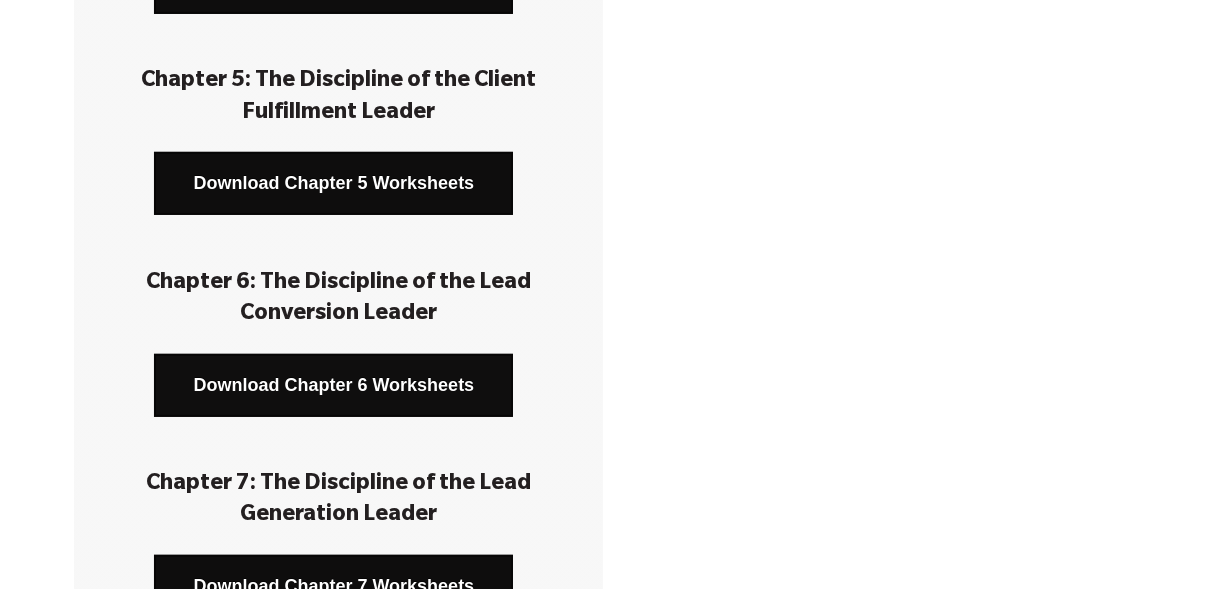 click on "Download Chapter 6 Worksheets" at bounding box center (333, 385) 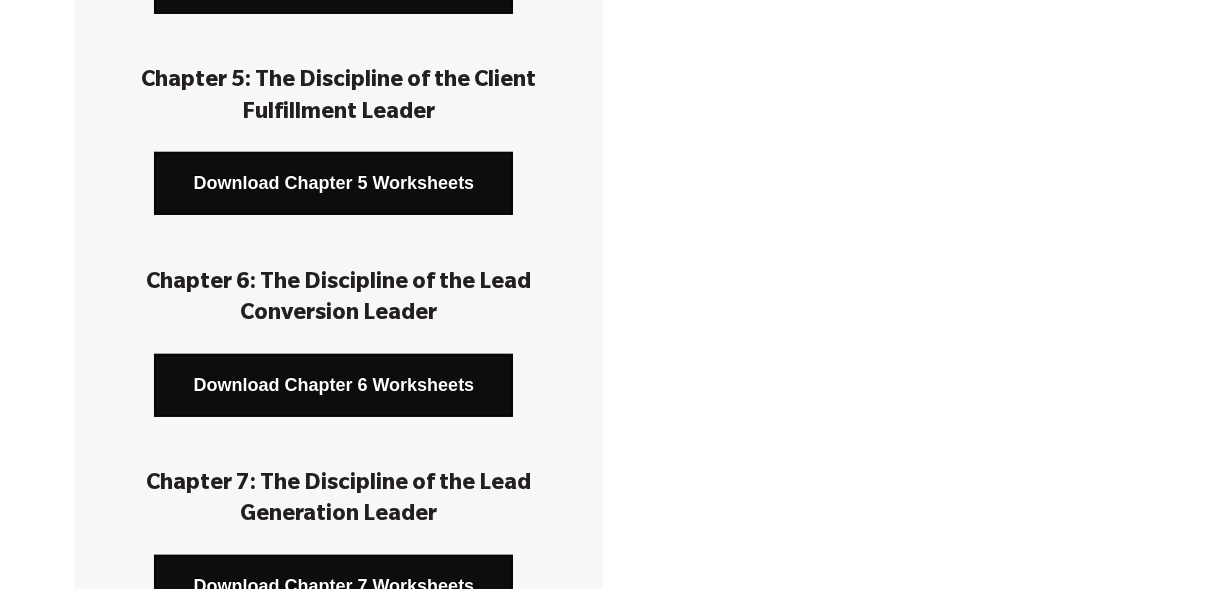 scroll, scrollTop: 1366, scrollLeft: 0, axis: vertical 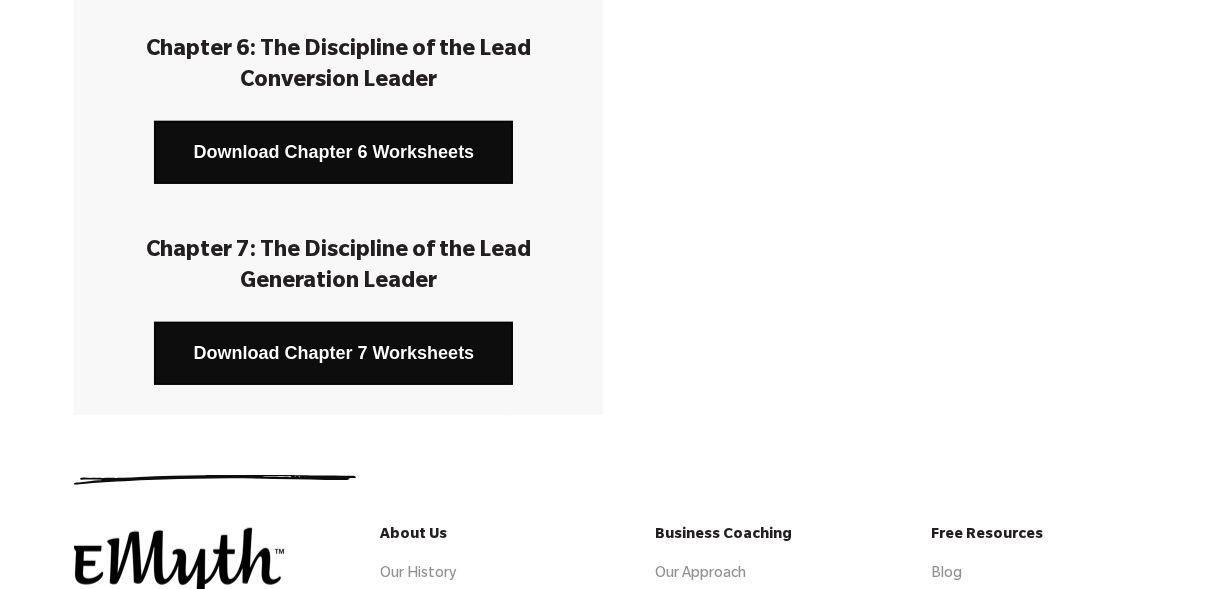 click on "Chapter 1: The Discipline of the Enterprise Leader
Download Chapter 1 Worksheets
Chapter 2: The Discipline of the Marketing Leader
Download Chapter 2 Worksheets
Chapter 3: The Discipline of the Financial Leader
Download Chapter 3 Worksheets
Chapter 4: The Discipline of the Management Leader
Download Chapter 4 Worksheets
Chapter 5: The Discipline of the Client Fulfillment Leader
Download Chapter 5 Worksheets
Chapter 6: The Discipline of the Lead Conversion Leader
Download Chapter 6 Worksheets
Chapter 7: The Discipline of the Lead Generation Leader
Download Chapter 7 Worksheets" at bounding box center (338, -318) 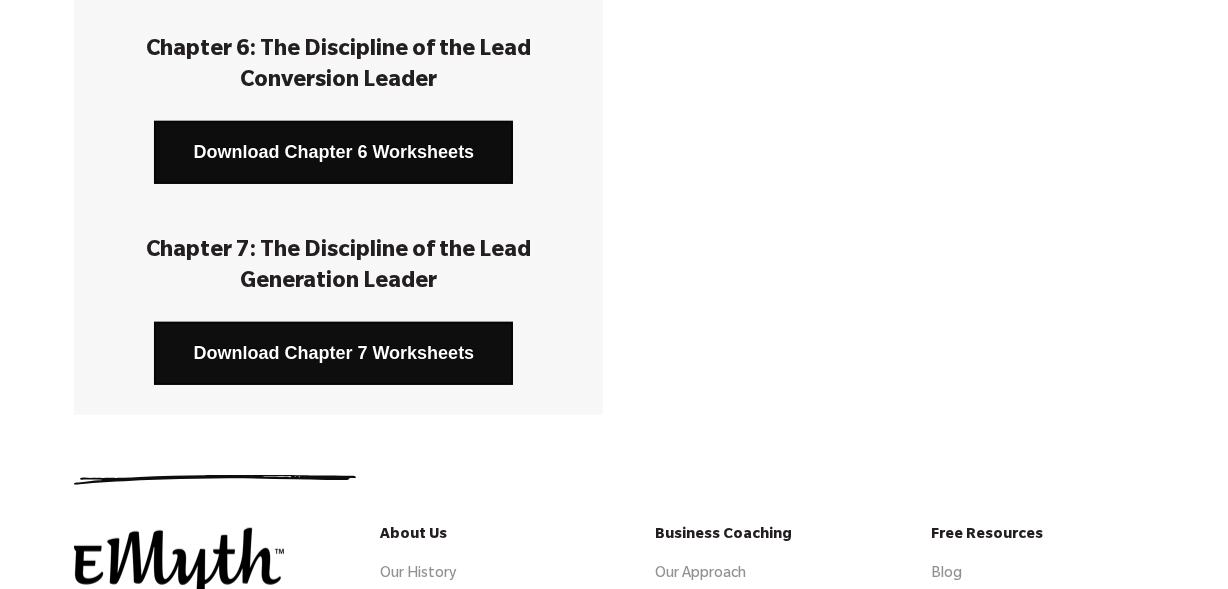 click on "Download Chapter 7 Worksheets" at bounding box center [333, 353] 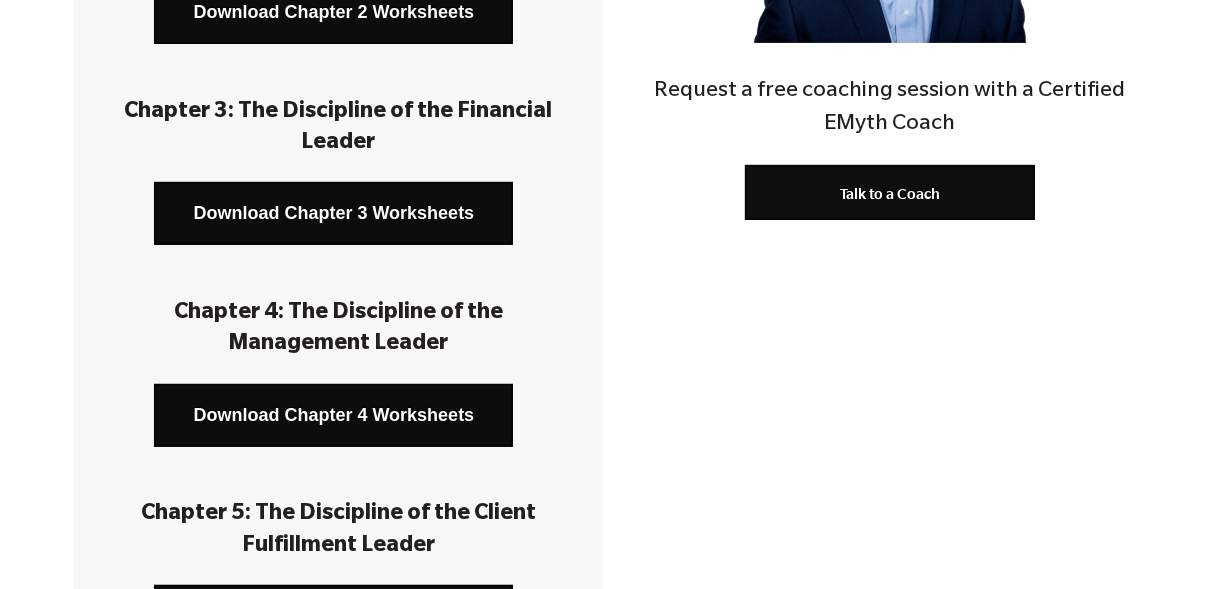 scroll, scrollTop: 500, scrollLeft: 0, axis: vertical 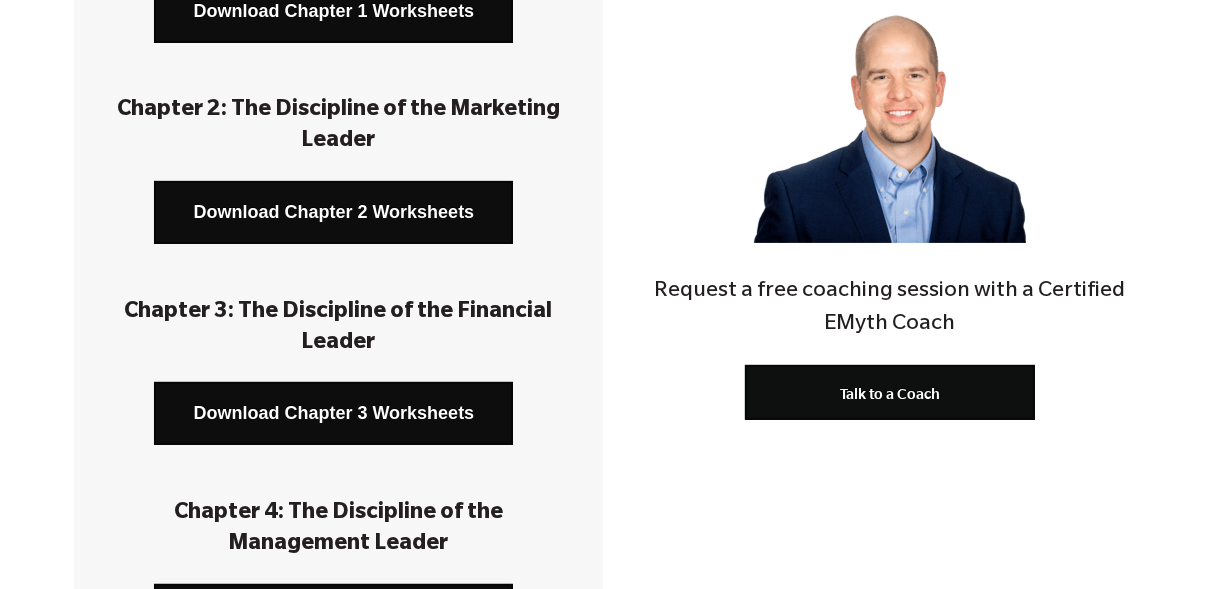 click on "Talk to a Coach" at bounding box center [890, 392] 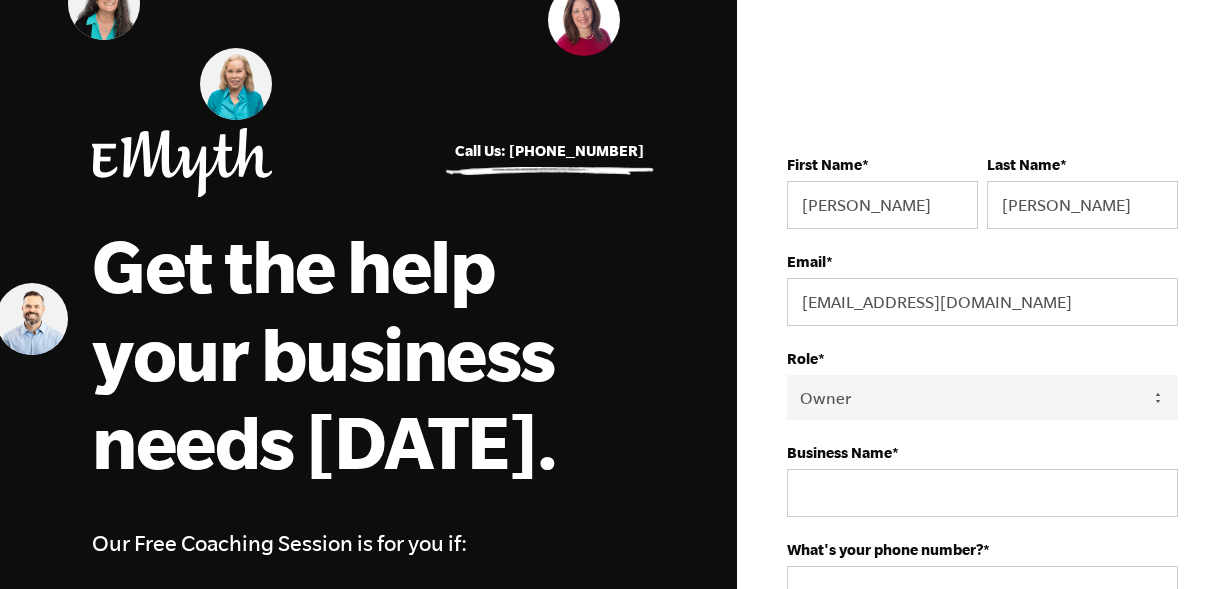select on "Owner" 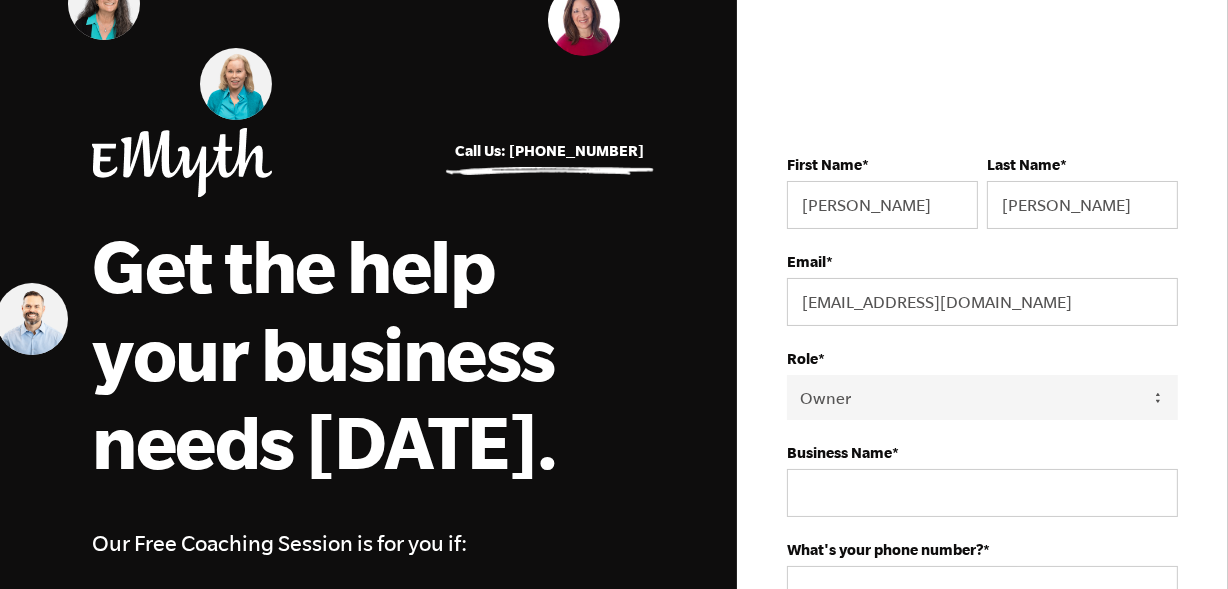 scroll, scrollTop: 0, scrollLeft: 0, axis: both 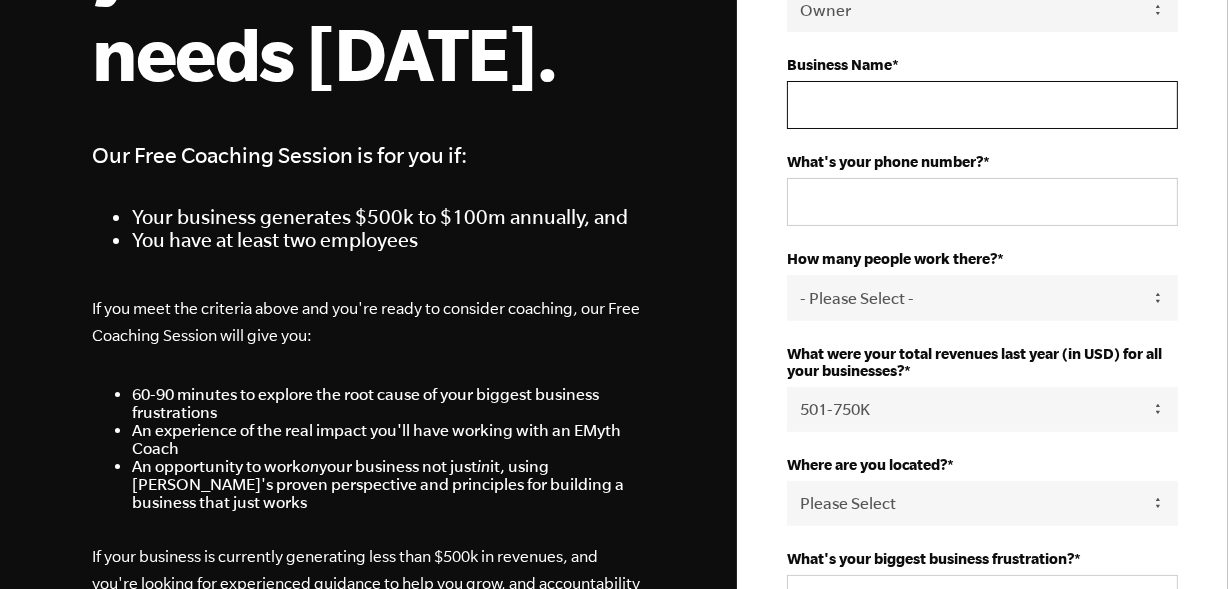 click on "Business Name *" at bounding box center [982, 105] 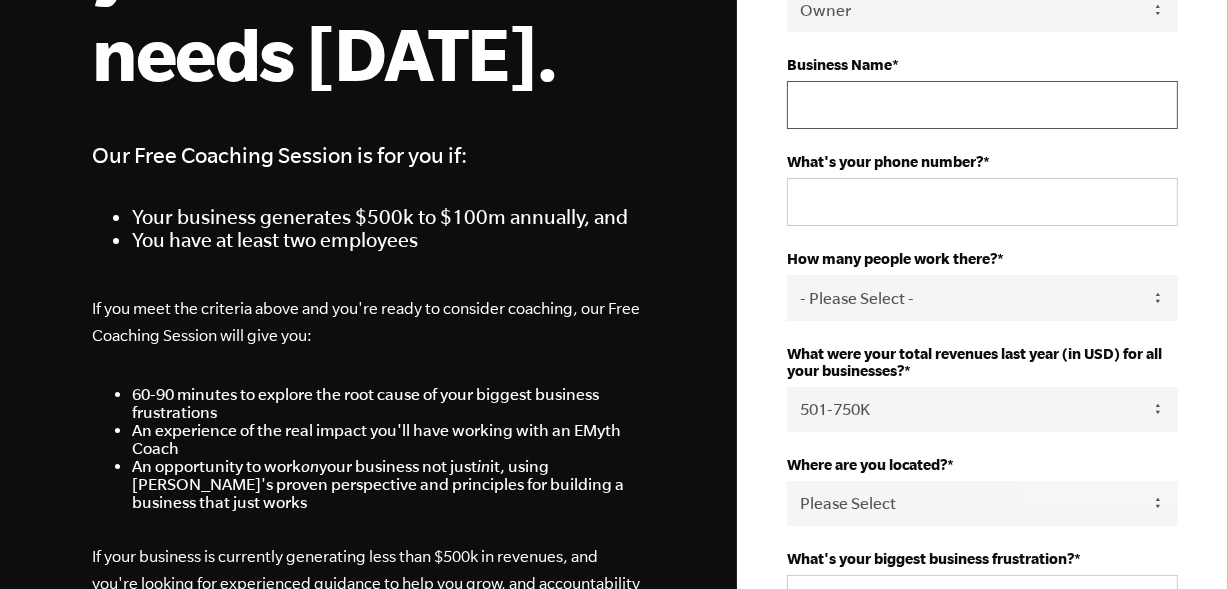 type on "Tungate Chiropractic" 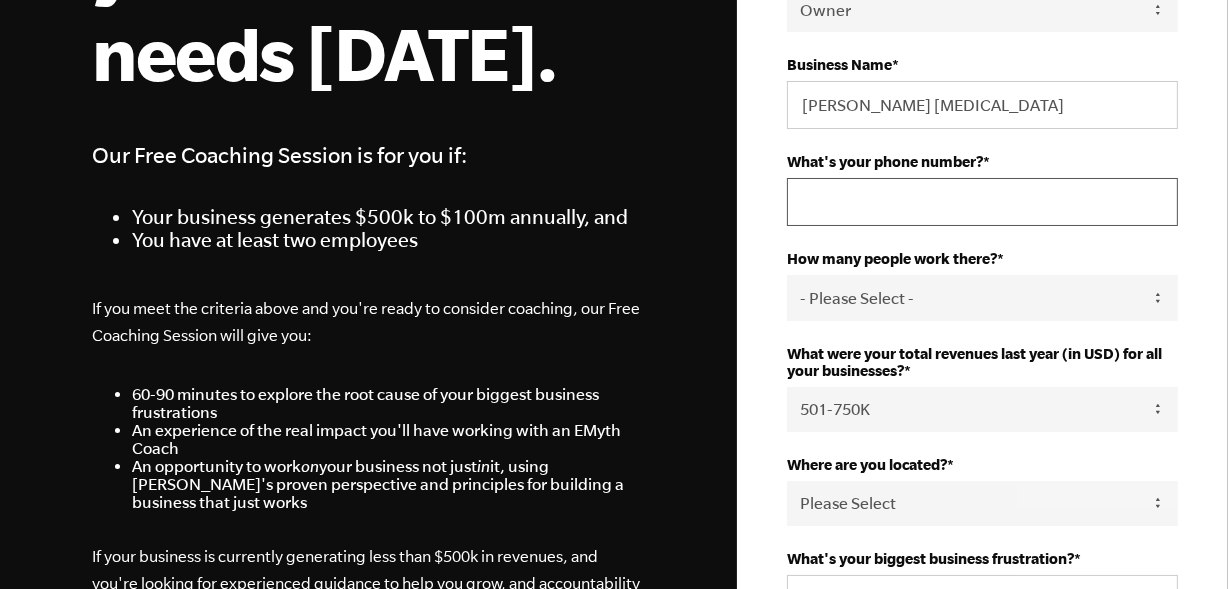 type on "12697602941" 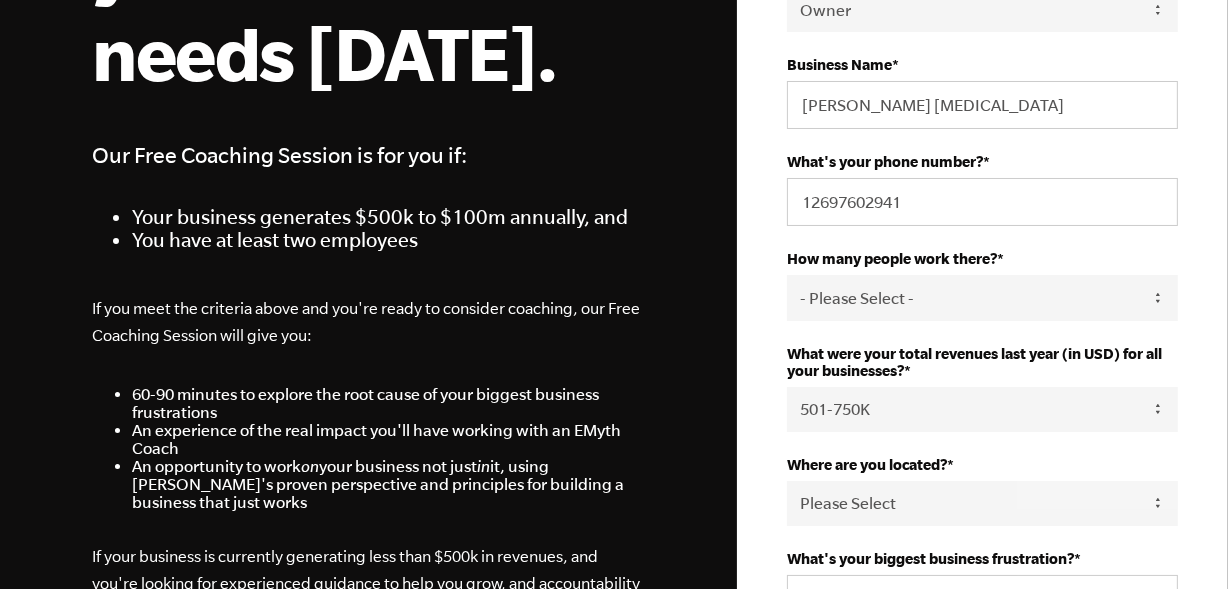 select on "United States" 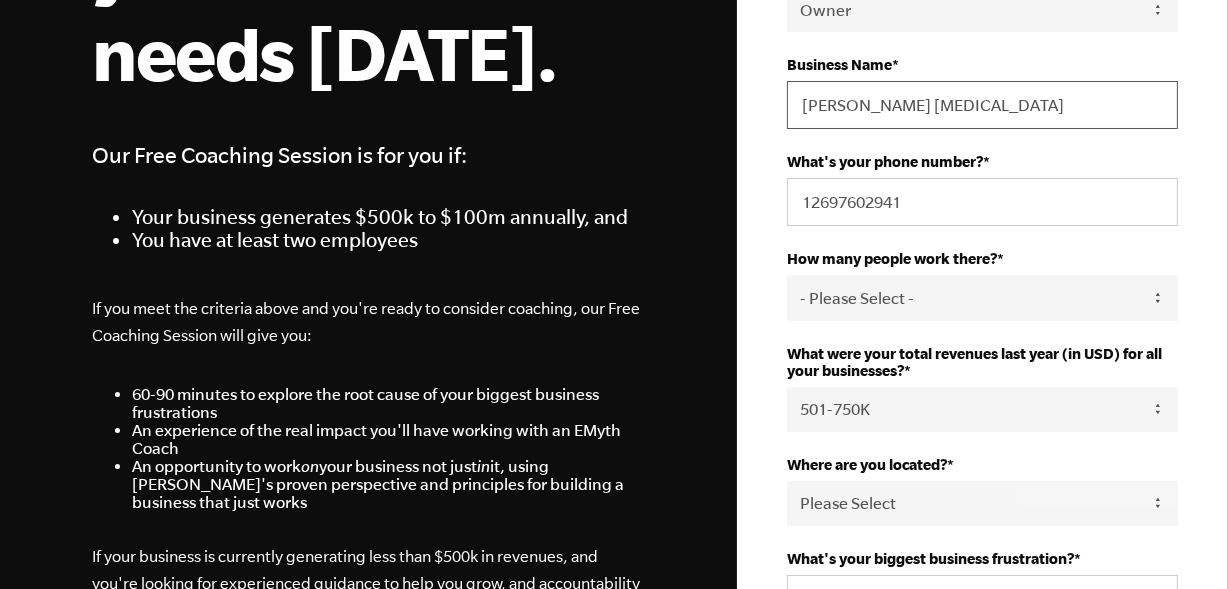 scroll, scrollTop: 555, scrollLeft: 0, axis: vertical 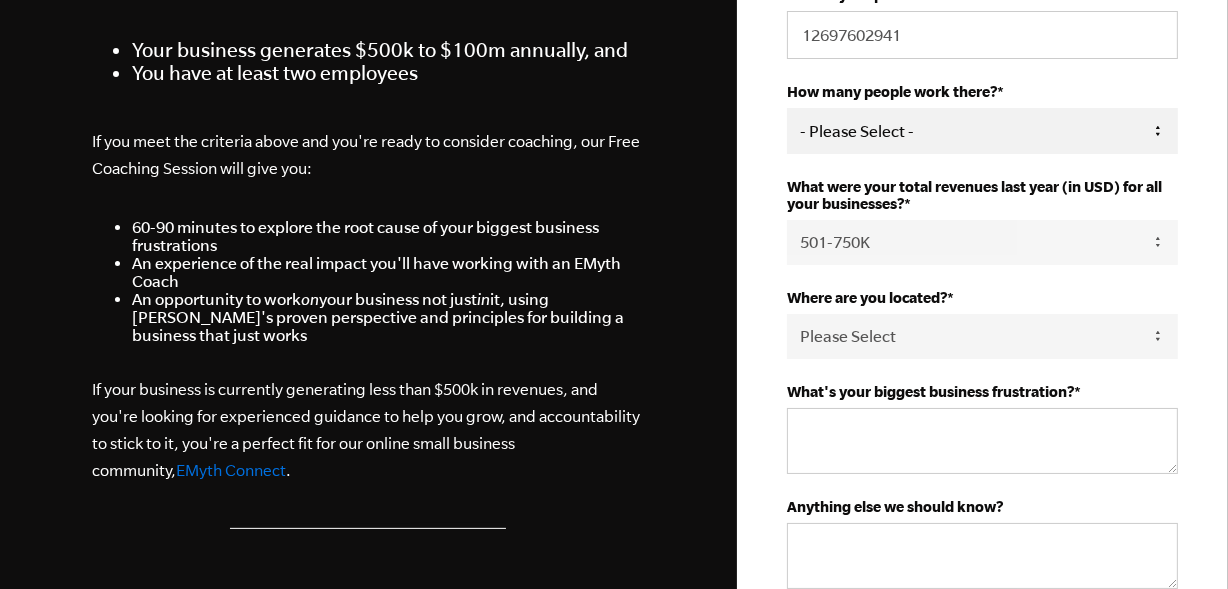 click on "- Please Select - 50+ 35-49 20-34 10-19 4-9 1-3 0" at bounding box center (982, 130) 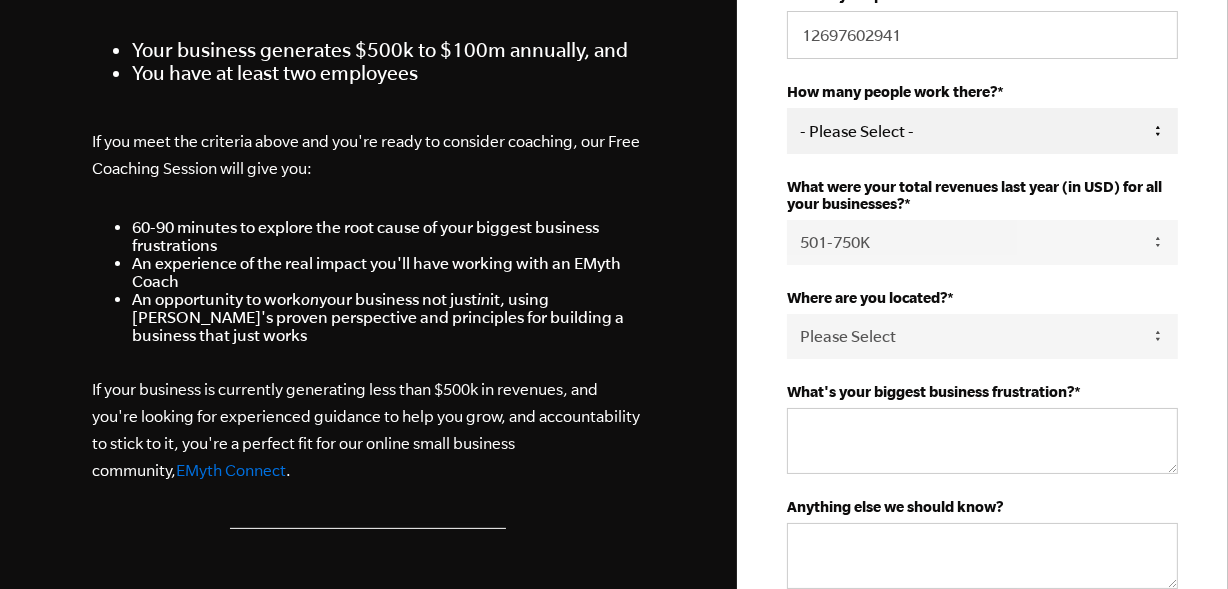 select on "4-9" 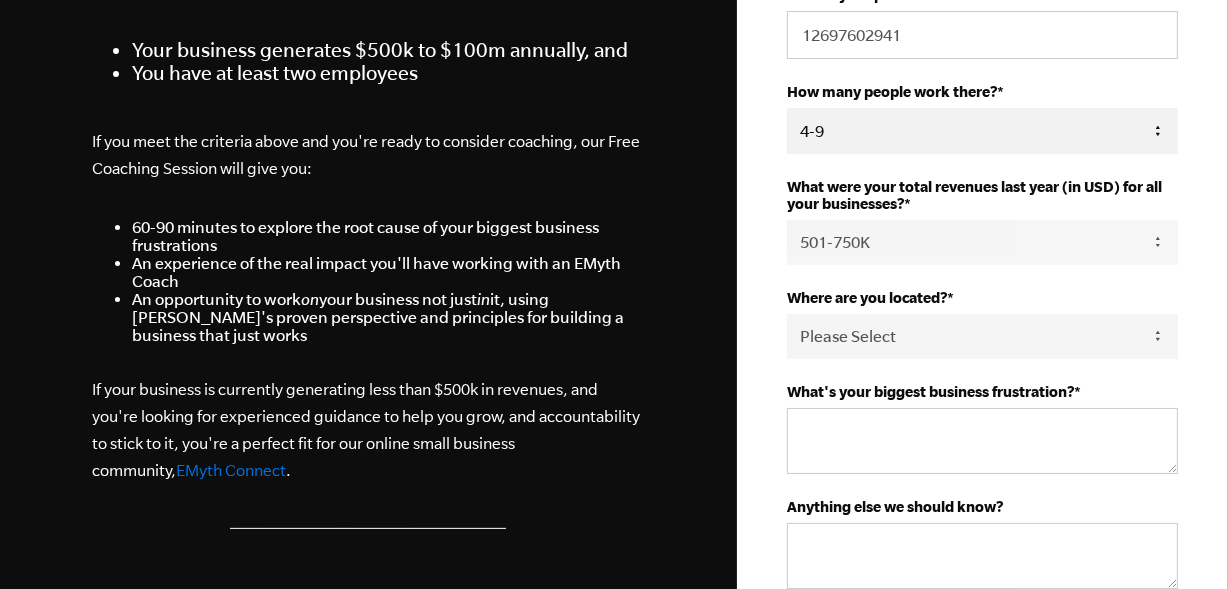 click on "- Please Select - 50+ 35-49 20-34 10-19 4-9 1-3 0" at bounding box center [982, 130] 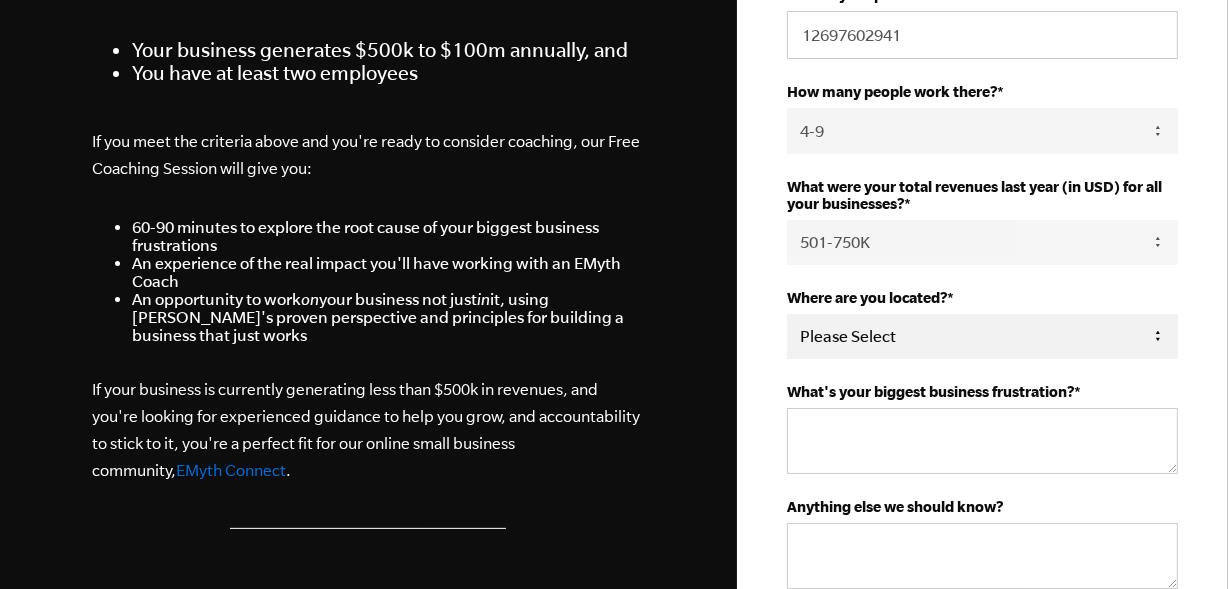 click on "Please Select United States Afghanistan Åland Islands Albania Algeria American Samoa Andorra Angola Anguilla Antarctica Antigua and Barbuda Argentina Armenia Aruba Asia/Pacific Region Australia Austria Azerbaijan Bahamas Bahrain Bangladesh Barbados Belarus Belgium Belize Benin Bermuda Bhutan Bolivia Bosnia and Herzegovina Botswana Bouvet Island Brazil British Indian Ocean Territory British Virgin Islands Brunei Bulgaria Burkina Faso Burundi Cambodia Cameroon Canada Cape Verde Caribbean Netherlands Cayman Islands Central African Republic Chad Chile China Christmas Island Cocos (Keeling) Islands Colombia Comoros Congo Cook Islands Costa Rica Cote d'Ivoire Croatia Cuba Curaçao Cyprus Czech Republic Democratic Republic of the Congo Denmark Djibouti Dominica Dominican Republic East Timor Ecuador Egypt El Salvador Equatorial Guinea Eritrea Estonia Ethiopia Europe Falkland Islands Faroe Islands Fiji Finland France French Guiana French Polynesia French Southern and Antarctic Lands Gabon Gambia Georgia Germany Ghana" at bounding box center [982, 336] 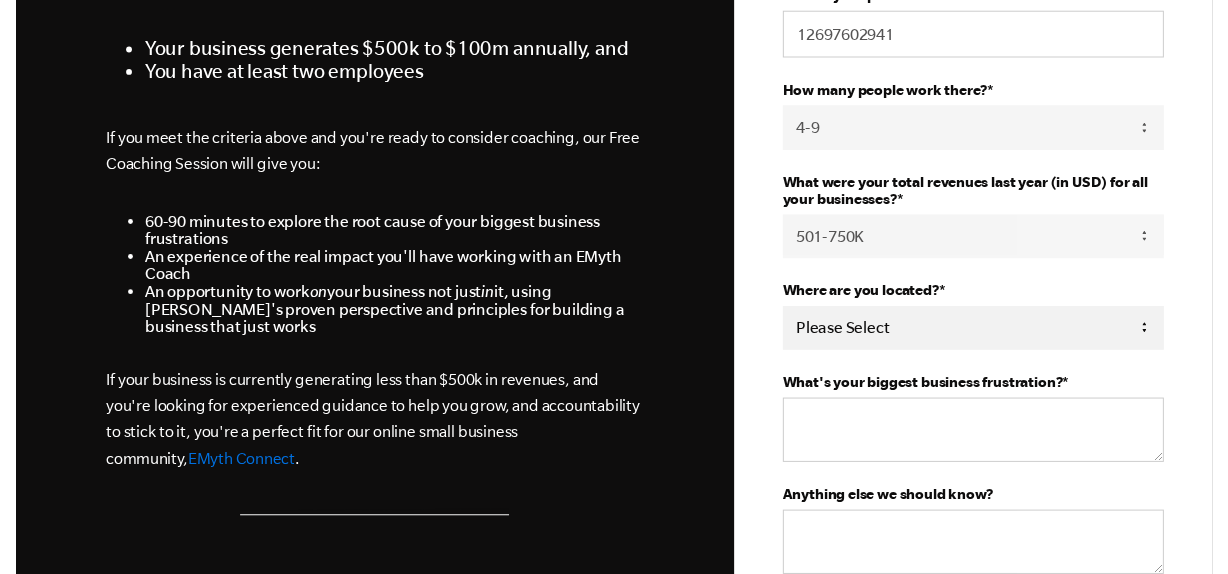 scroll, scrollTop: 722, scrollLeft: 0, axis: vertical 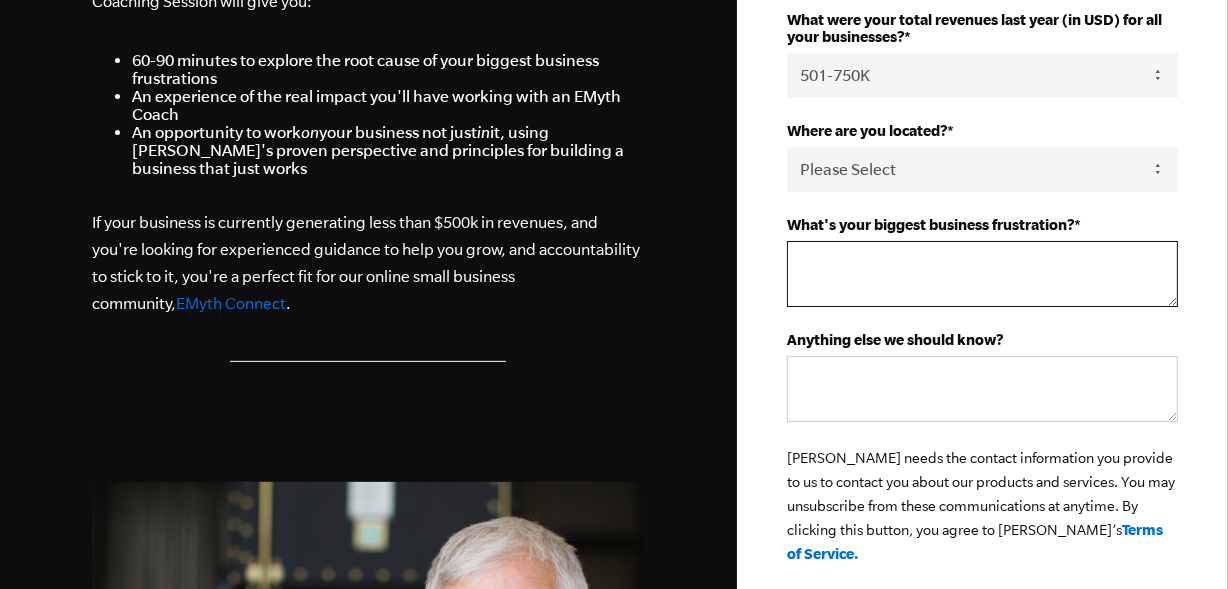 click on "What's your biggest business frustration? *" at bounding box center [982, 274] 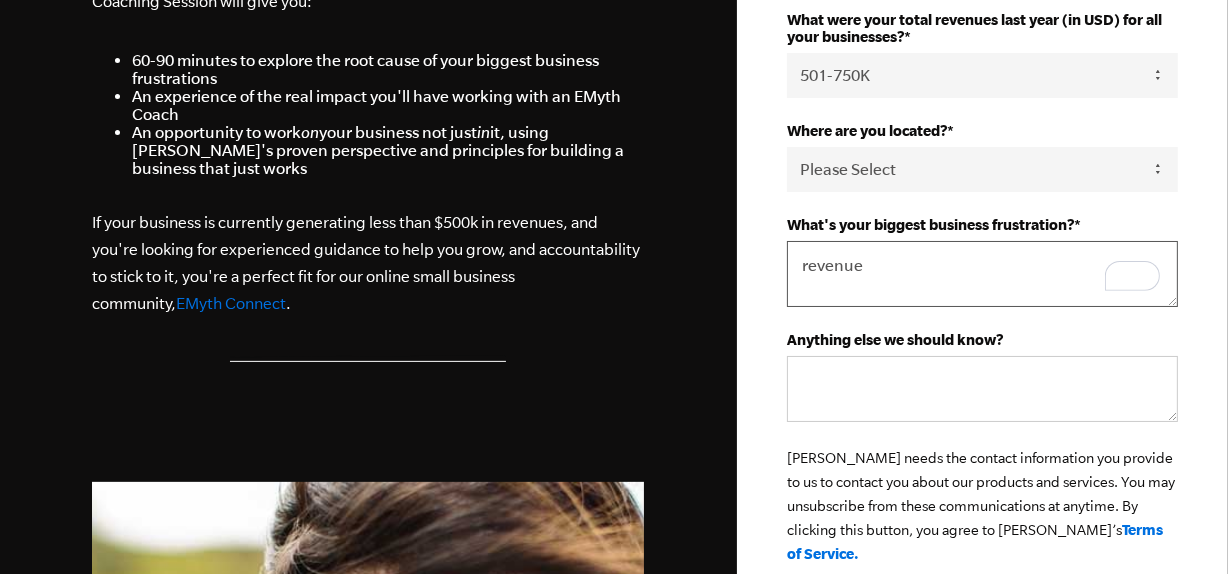 scroll, scrollTop: 822, scrollLeft: 0, axis: vertical 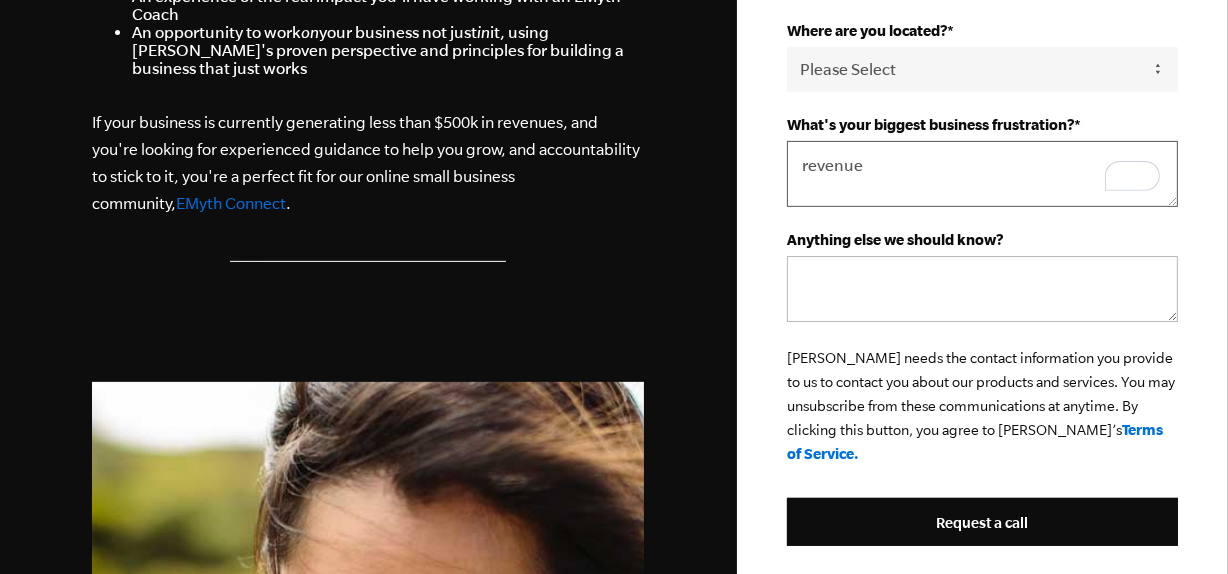 type on "revenue" 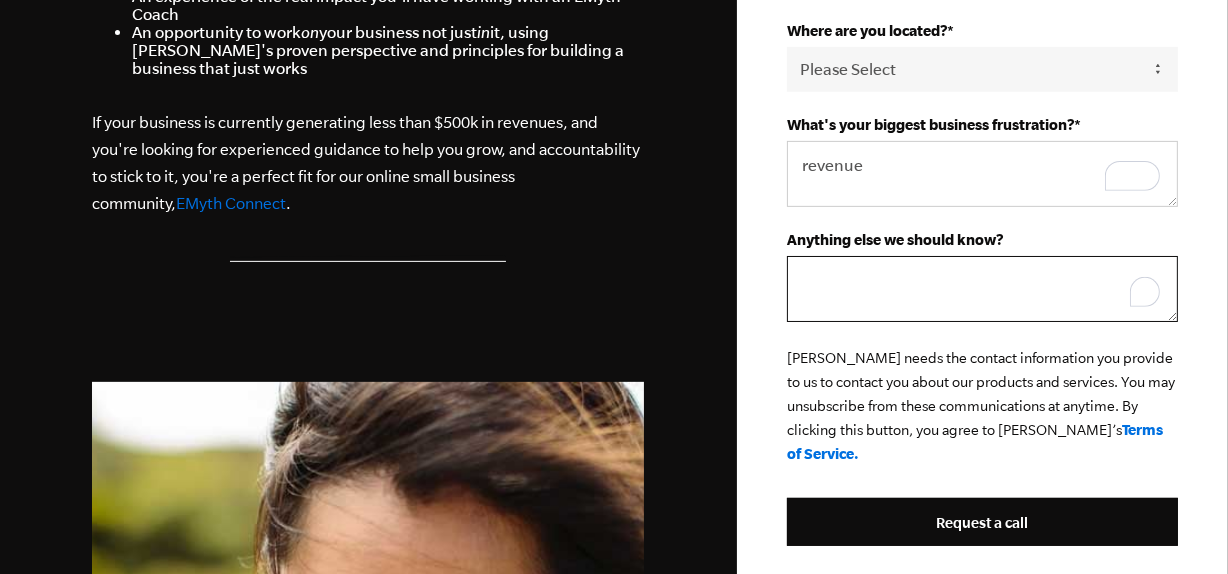 click on "Anything else we should know?" at bounding box center [982, 289] 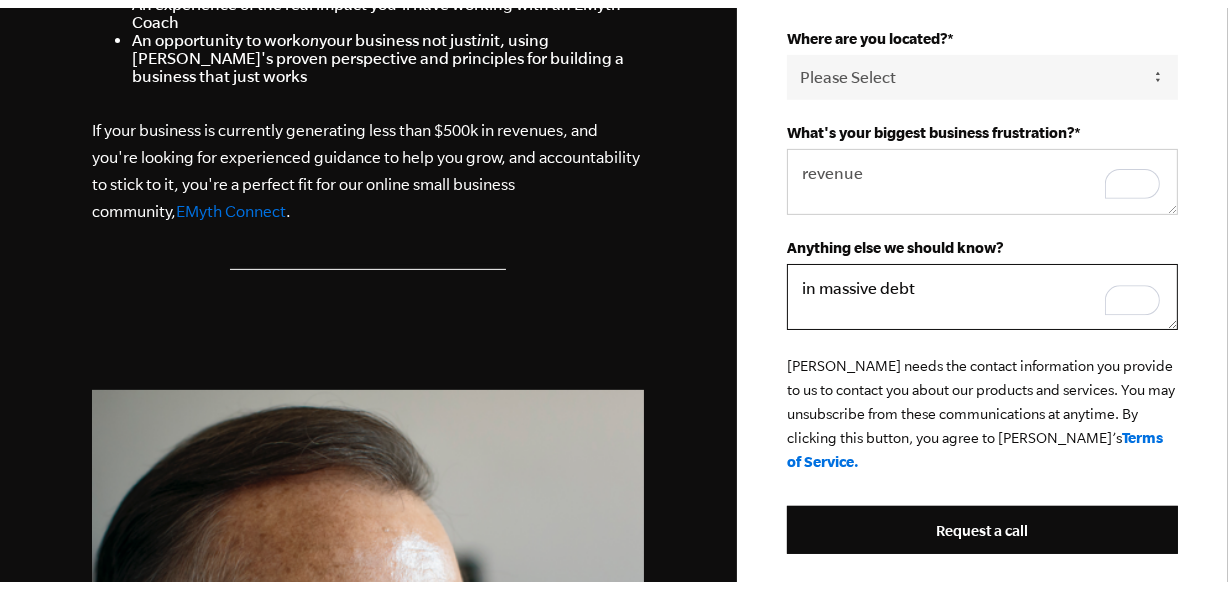 scroll, scrollTop: 1022, scrollLeft: 0, axis: vertical 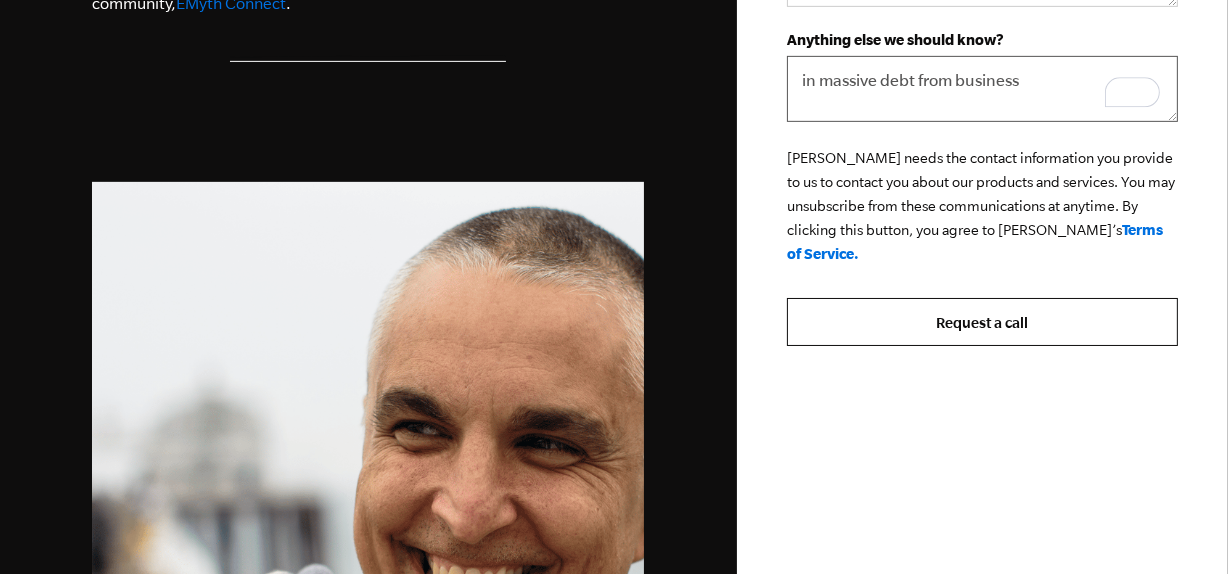 type on "in massive debt from business" 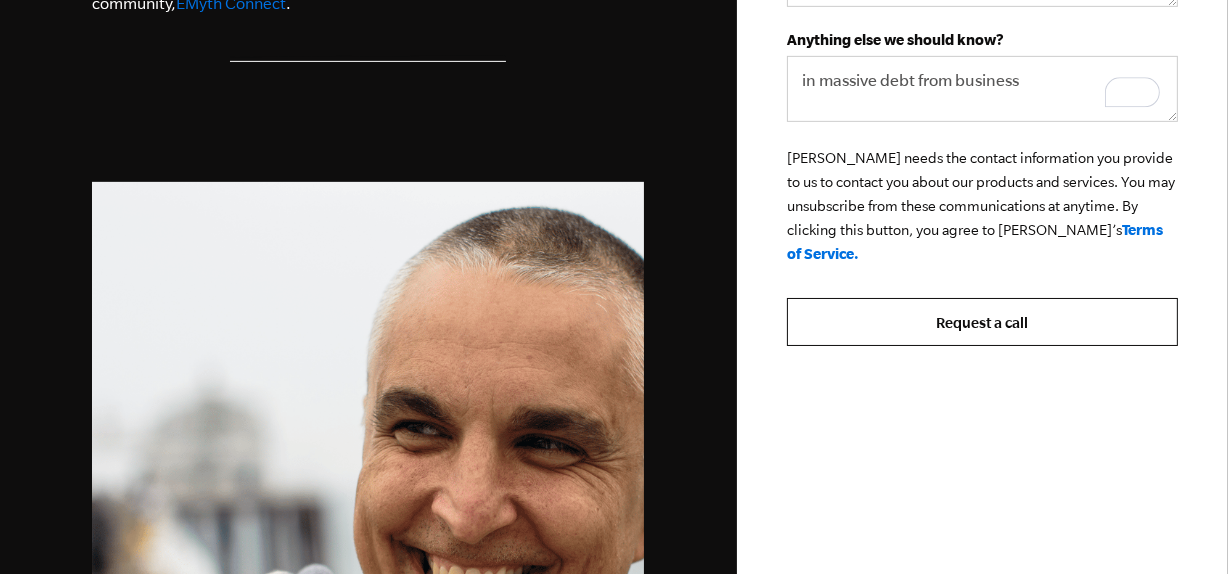 click on "Request a call" at bounding box center (982, 322) 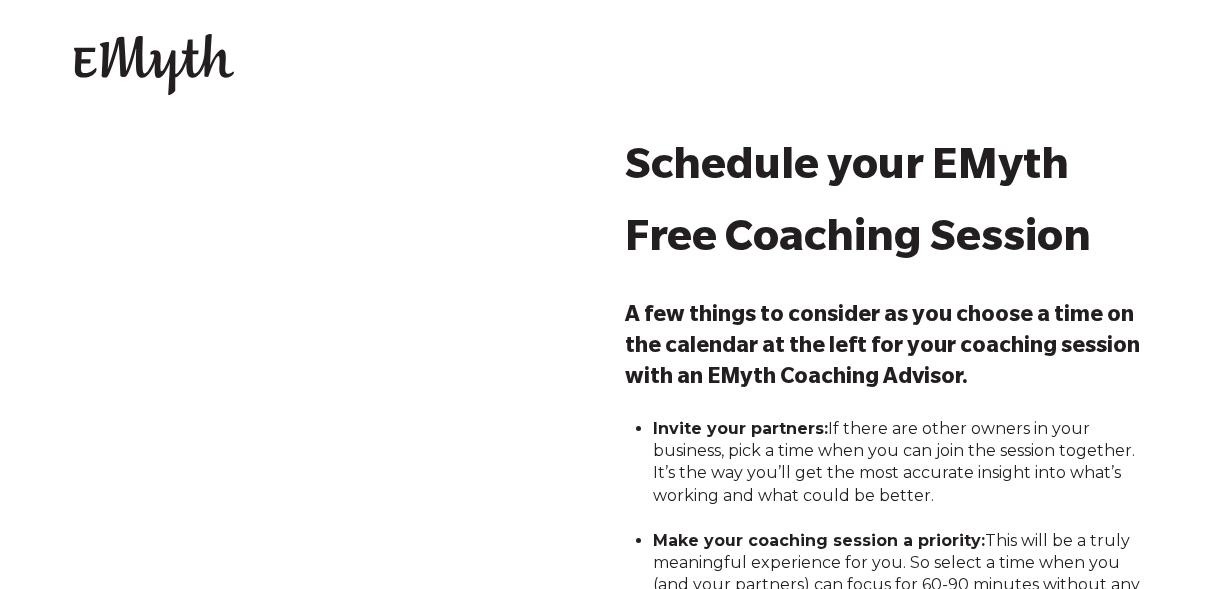 scroll, scrollTop: 0, scrollLeft: 0, axis: both 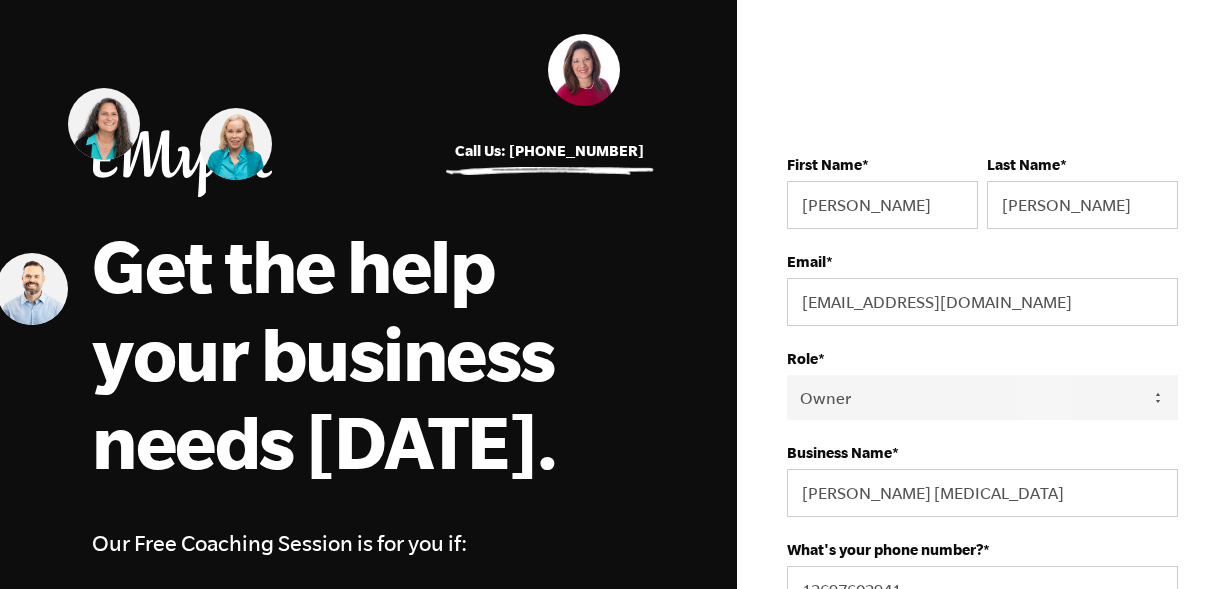 select on "Owner" 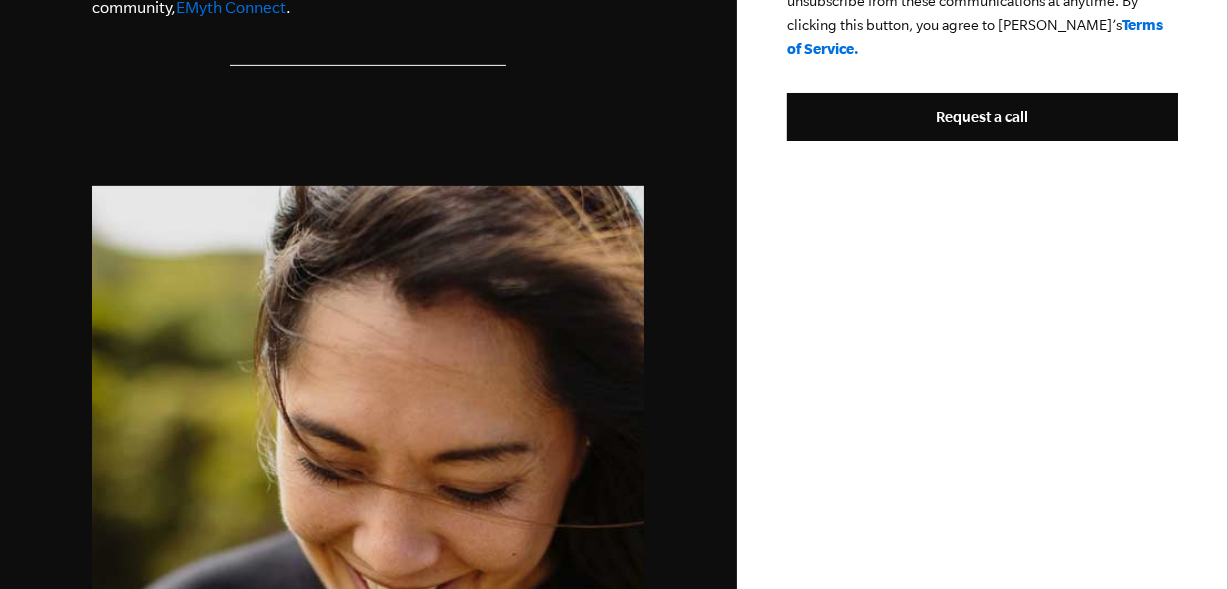 scroll, scrollTop: 0, scrollLeft: 0, axis: both 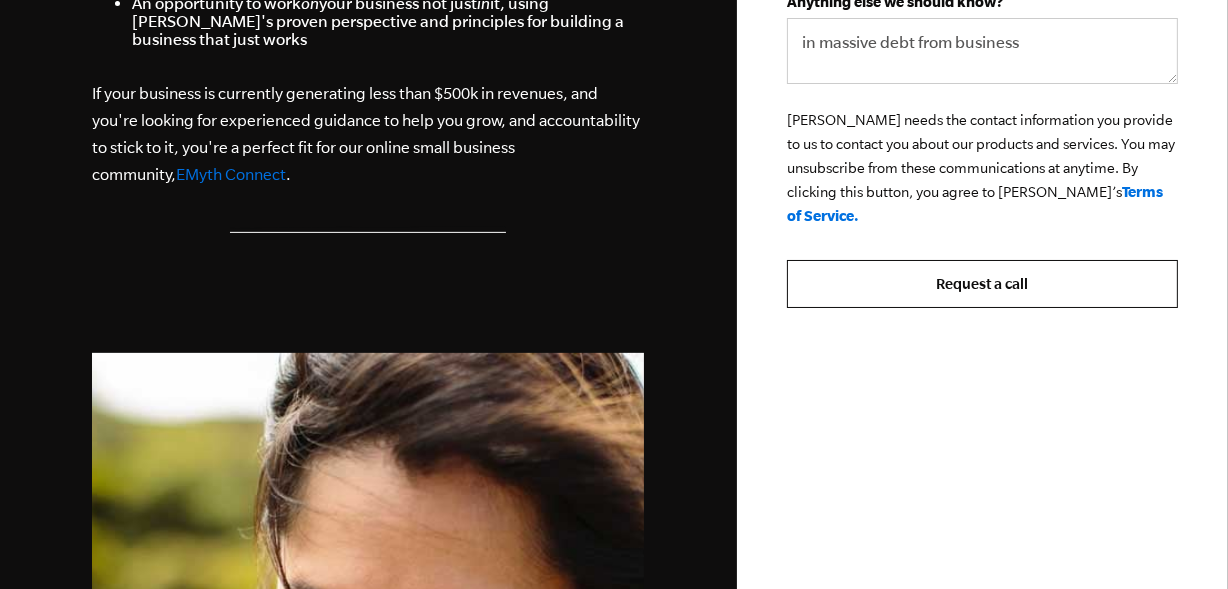 click on "Request a call" at bounding box center (982, 284) 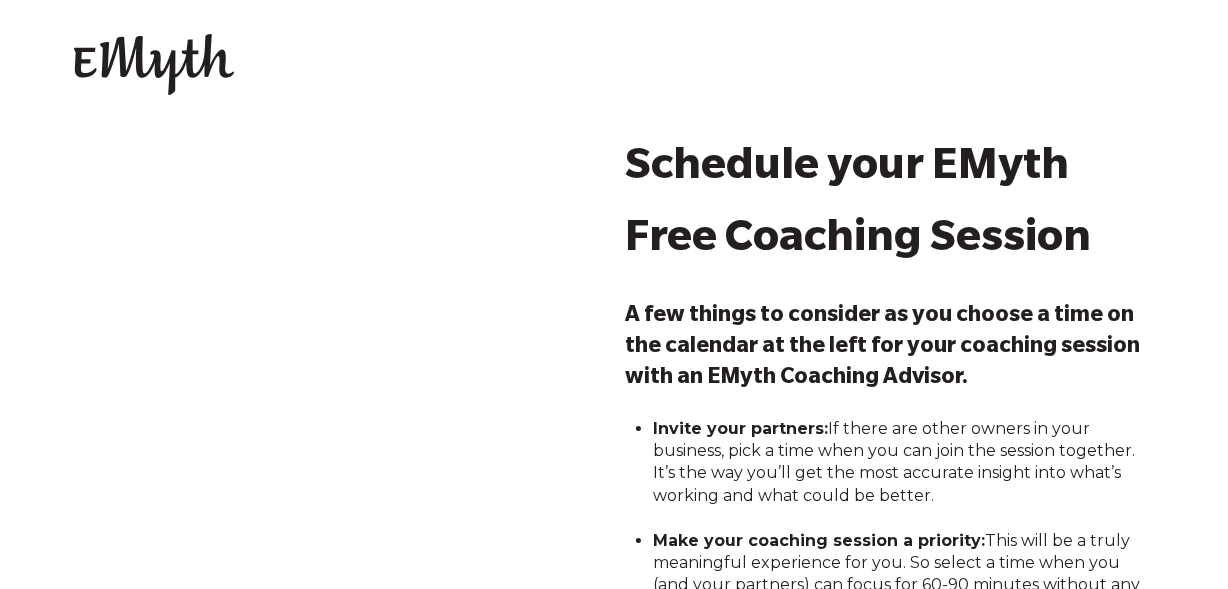 scroll, scrollTop: 233, scrollLeft: 0, axis: vertical 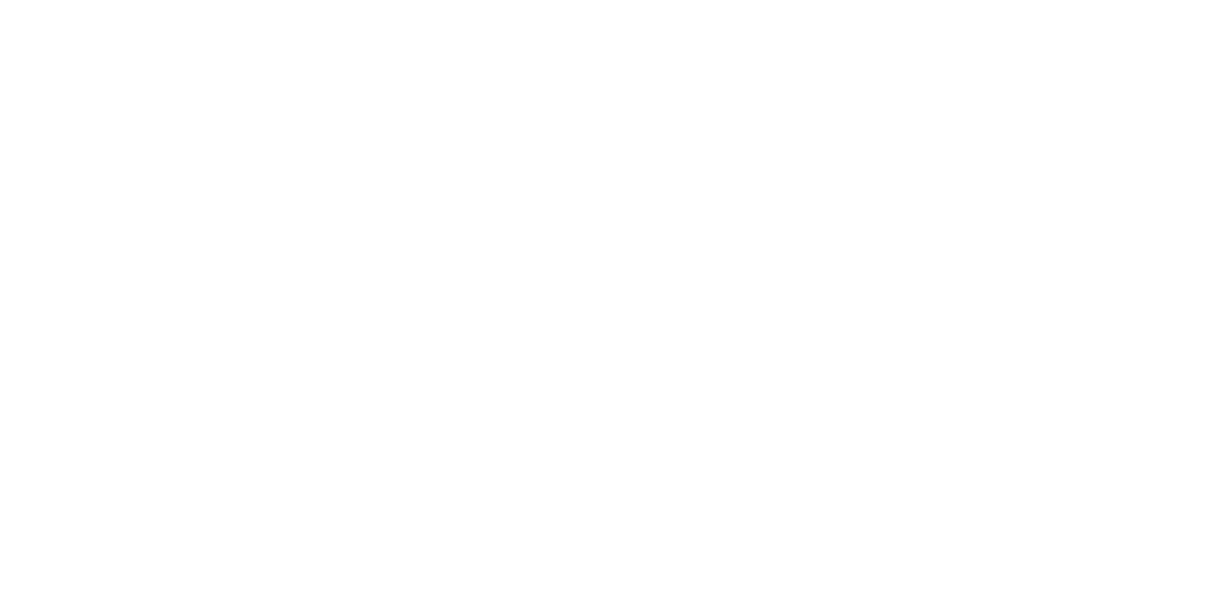 drag, startPoint x: 1230, startPoint y: 130, endPoint x: 1198, endPoint y: 276, distance: 149.46571 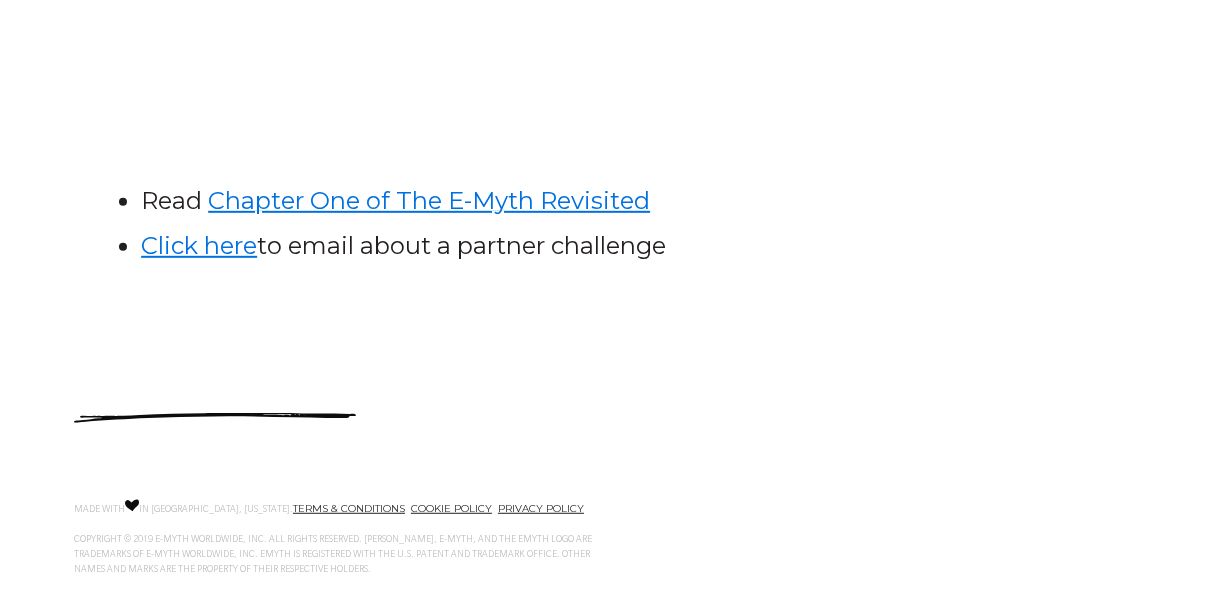 scroll, scrollTop: 1277, scrollLeft: 0, axis: vertical 